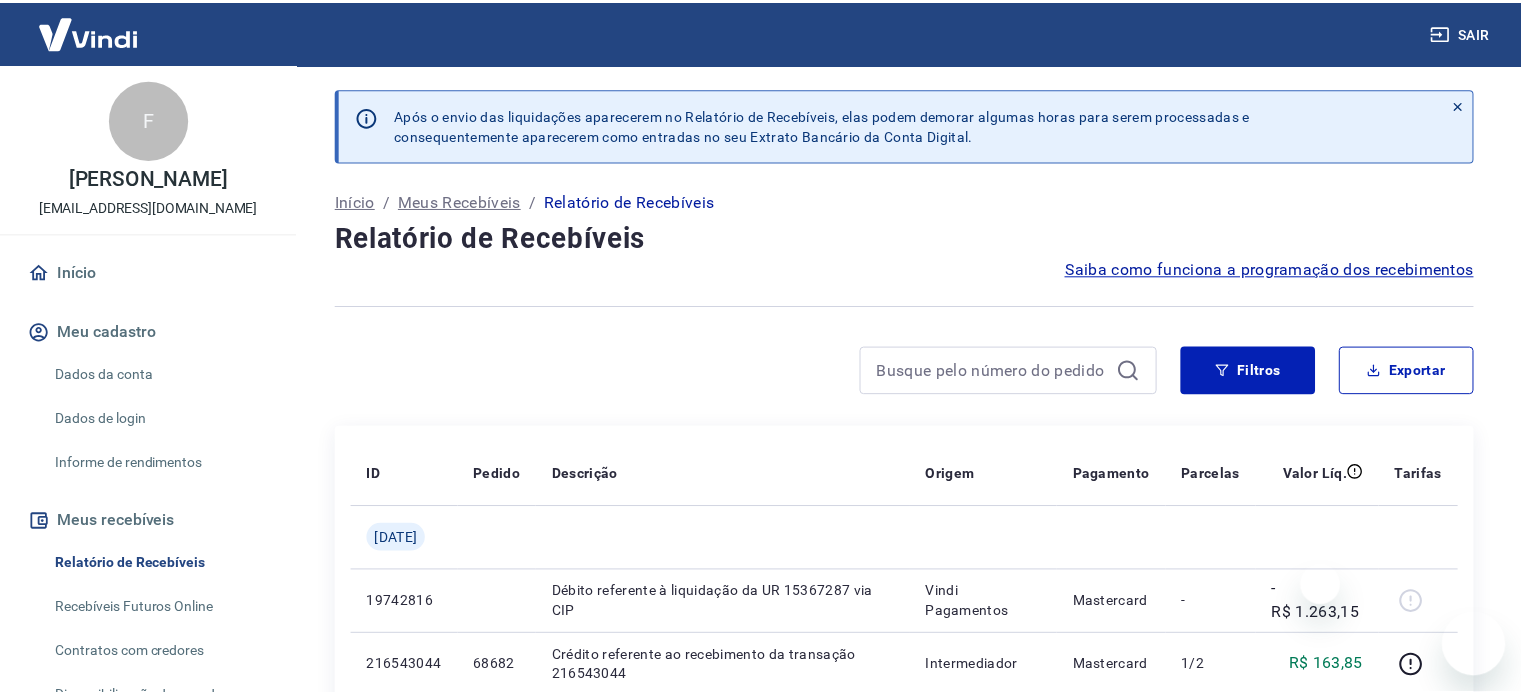 scroll, scrollTop: 0, scrollLeft: 0, axis: both 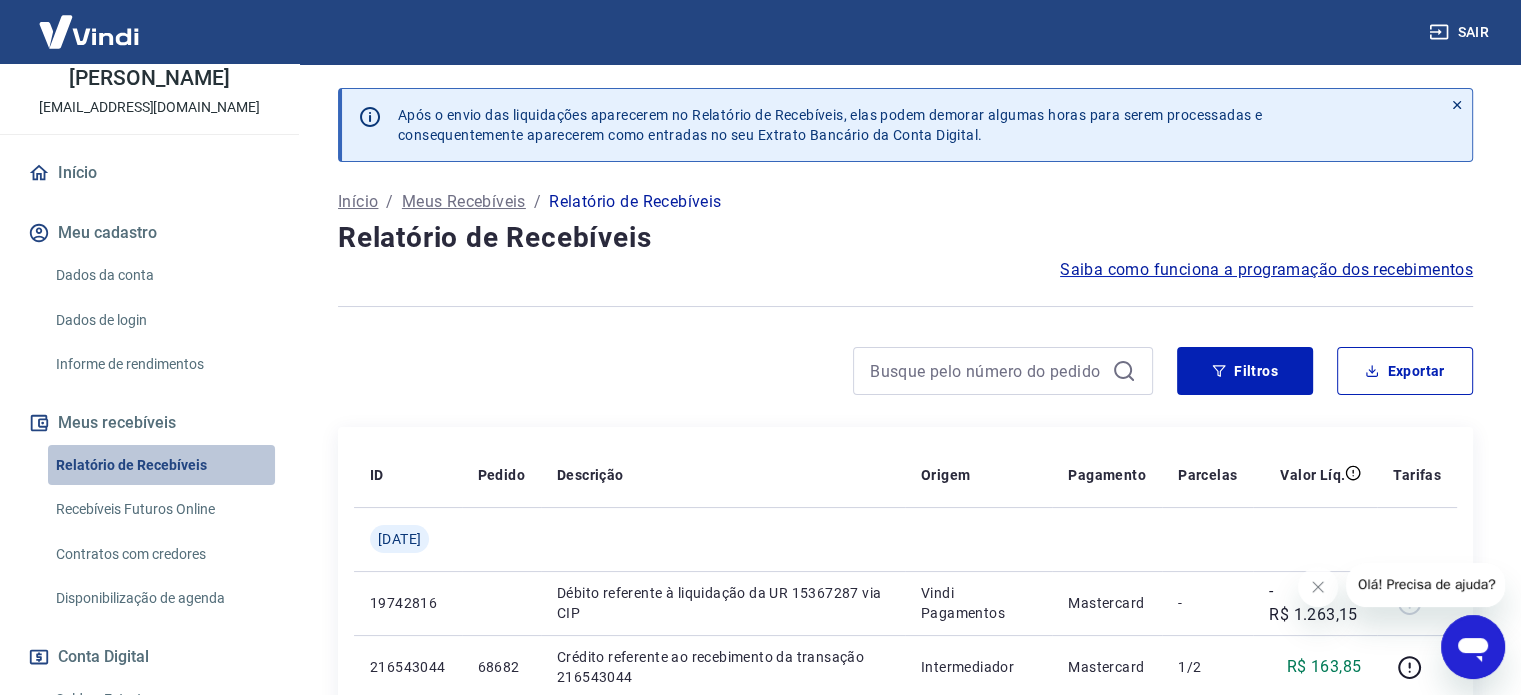 click on "Relatório de Recebíveis" at bounding box center (161, 465) 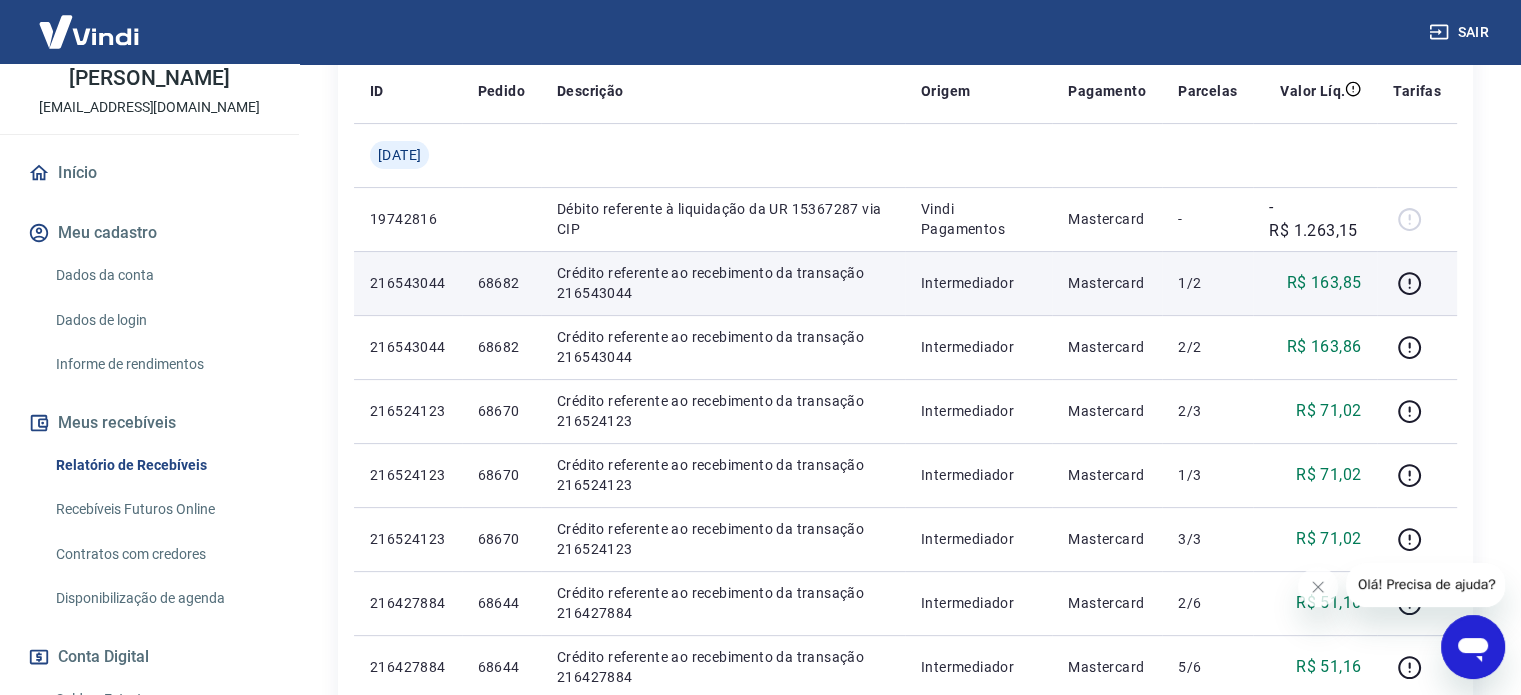 scroll, scrollTop: 400, scrollLeft: 0, axis: vertical 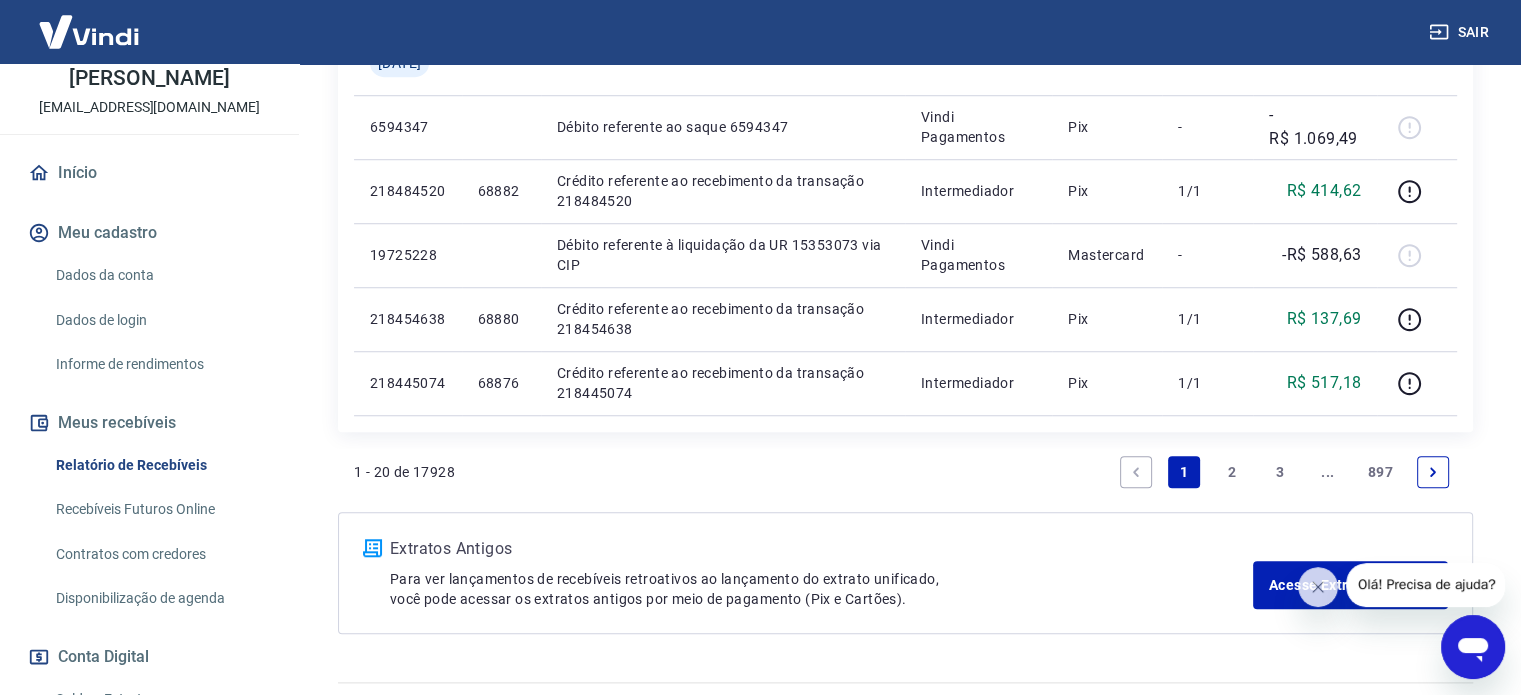 click on "2" at bounding box center [1232, 472] 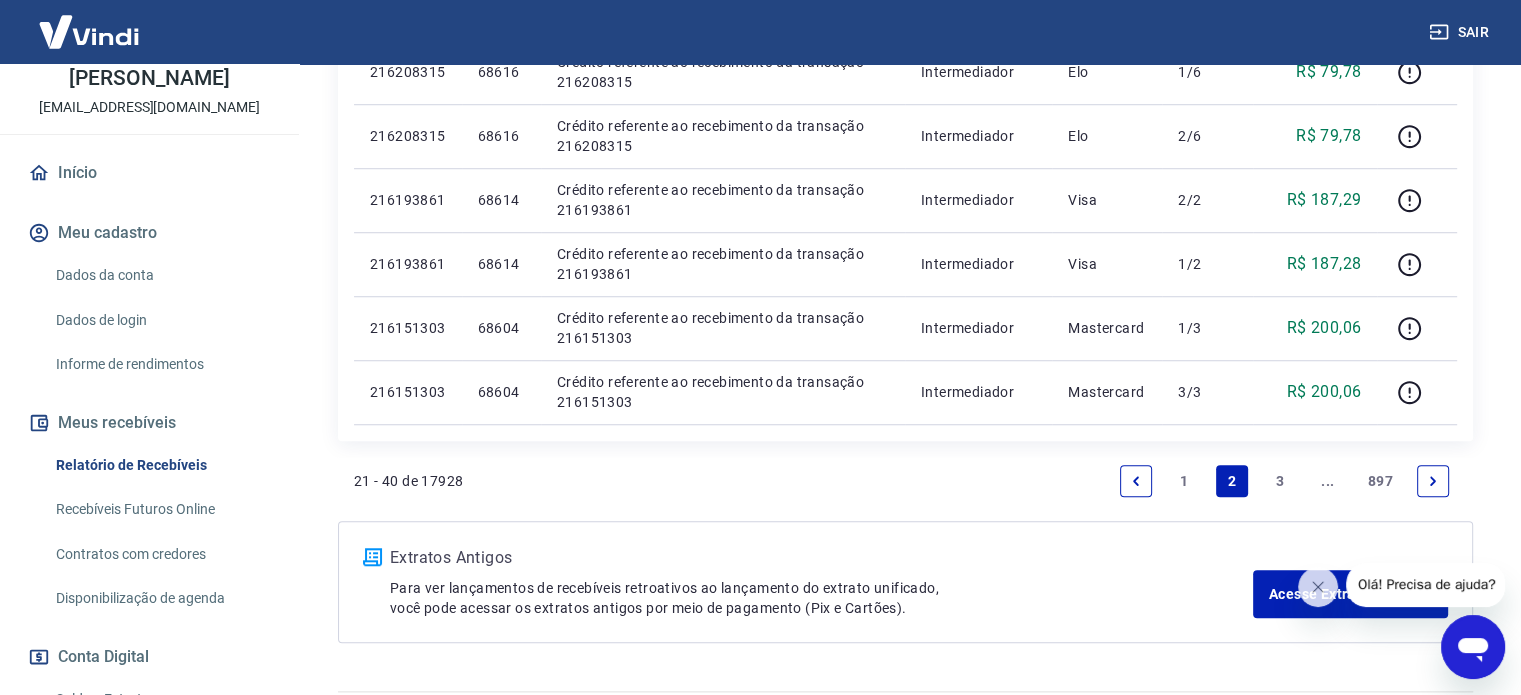 scroll, scrollTop: 1500, scrollLeft: 0, axis: vertical 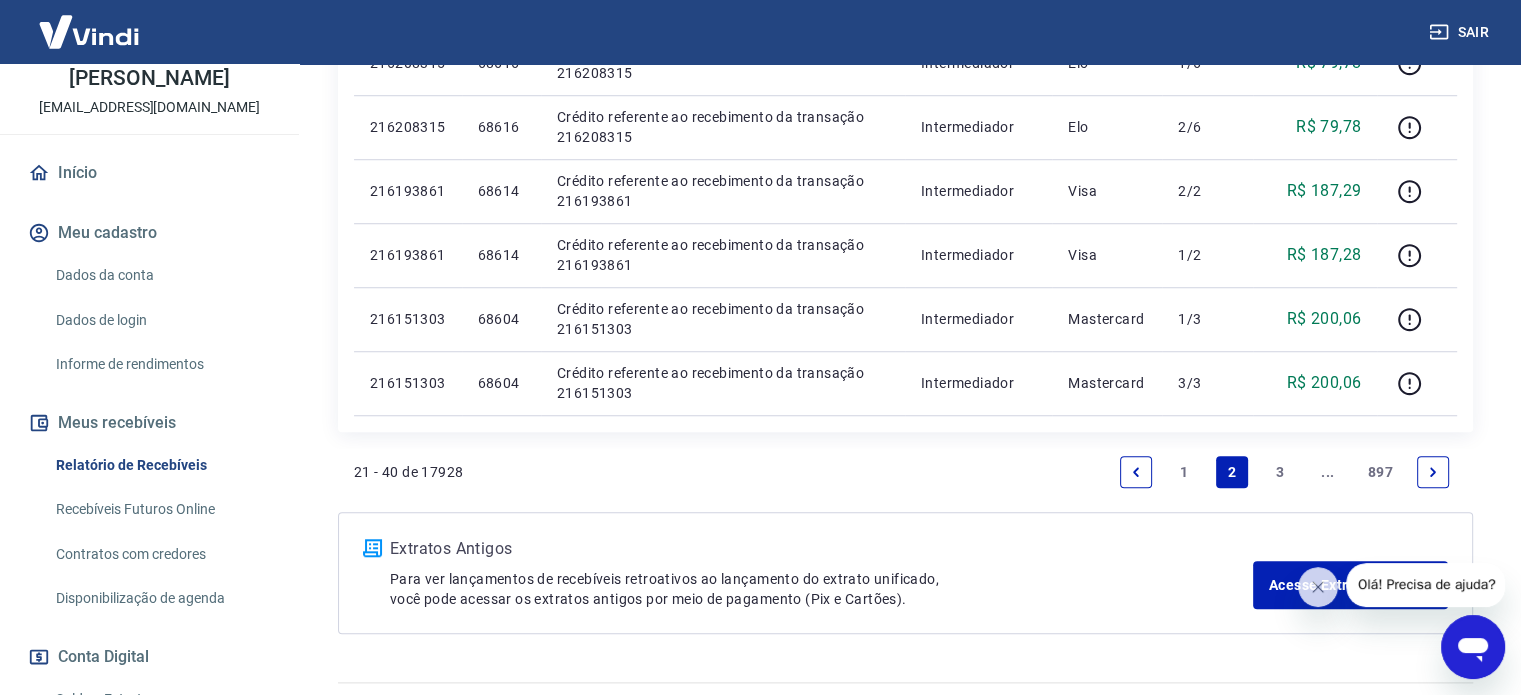 click on "3" at bounding box center [1280, 472] 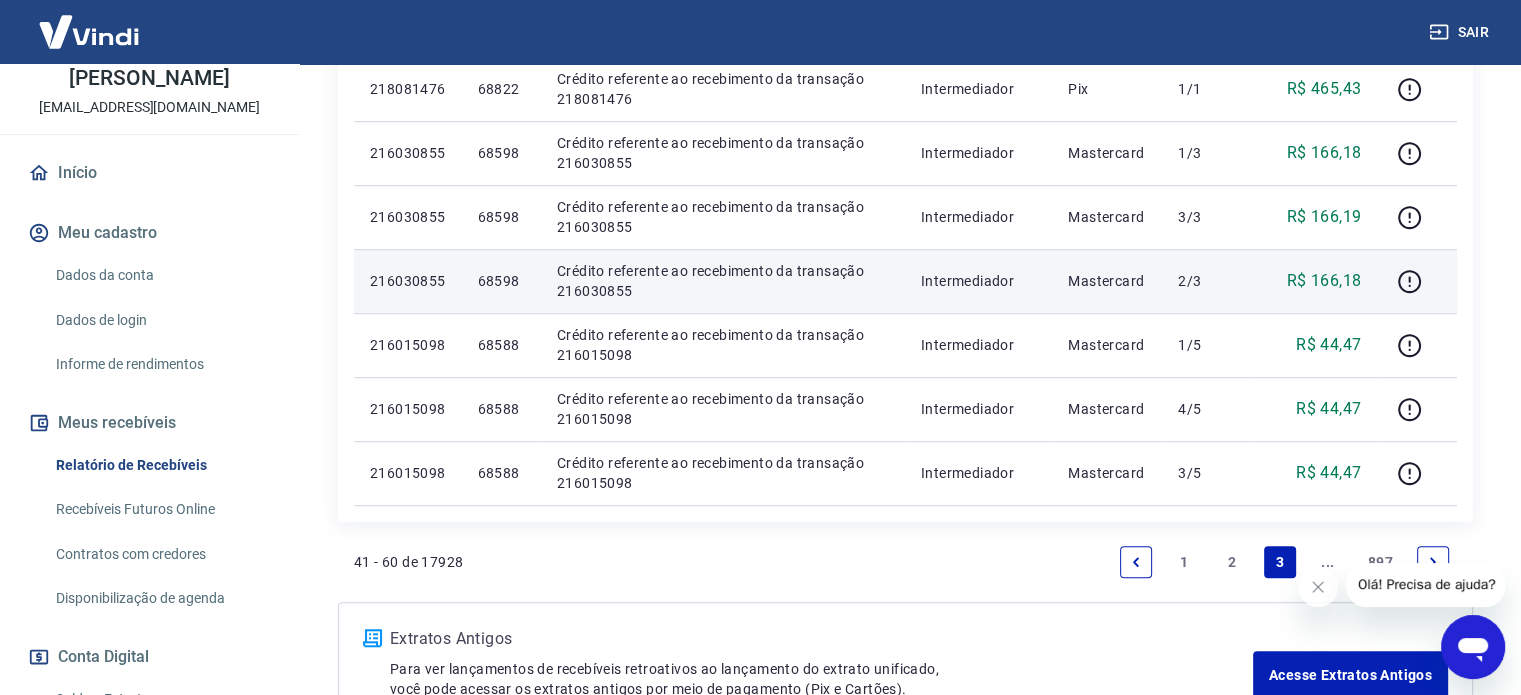 scroll, scrollTop: 1500, scrollLeft: 0, axis: vertical 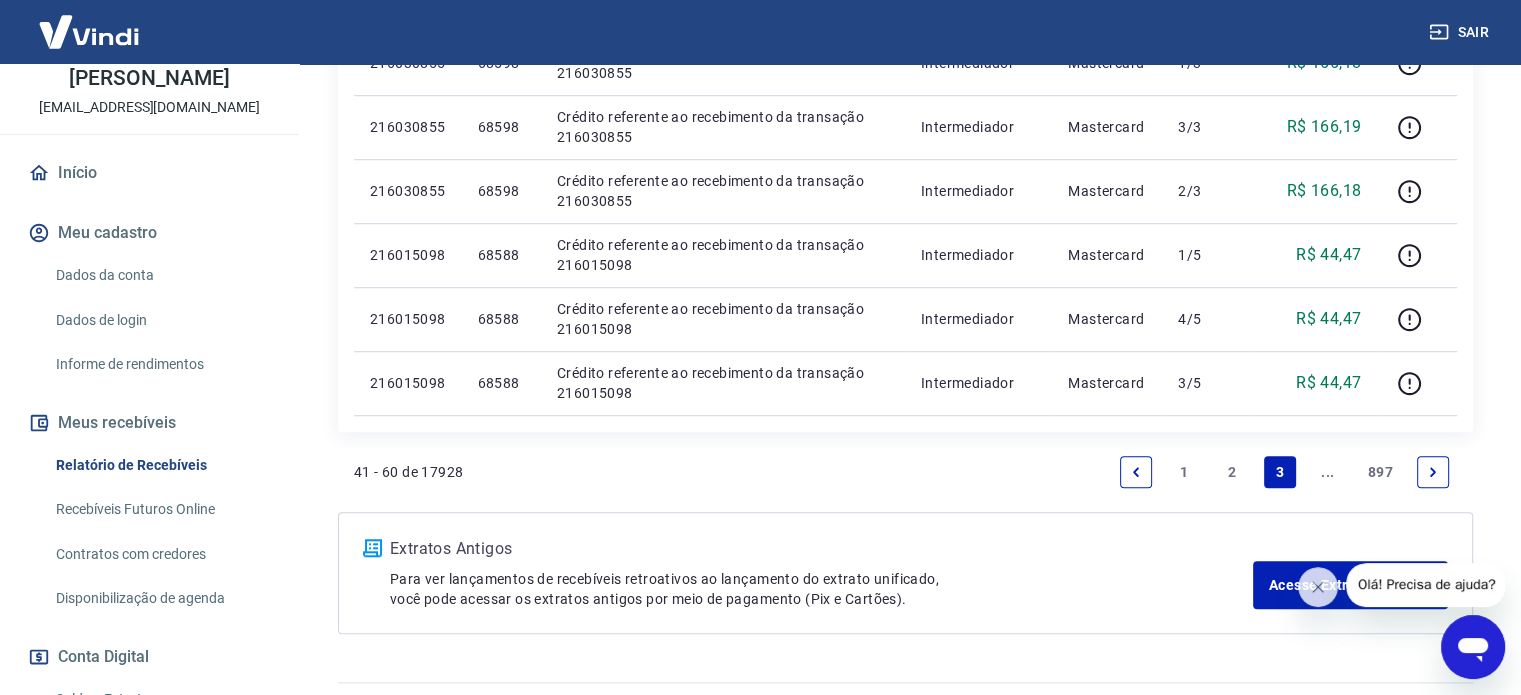 click on "2" at bounding box center [1232, 472] 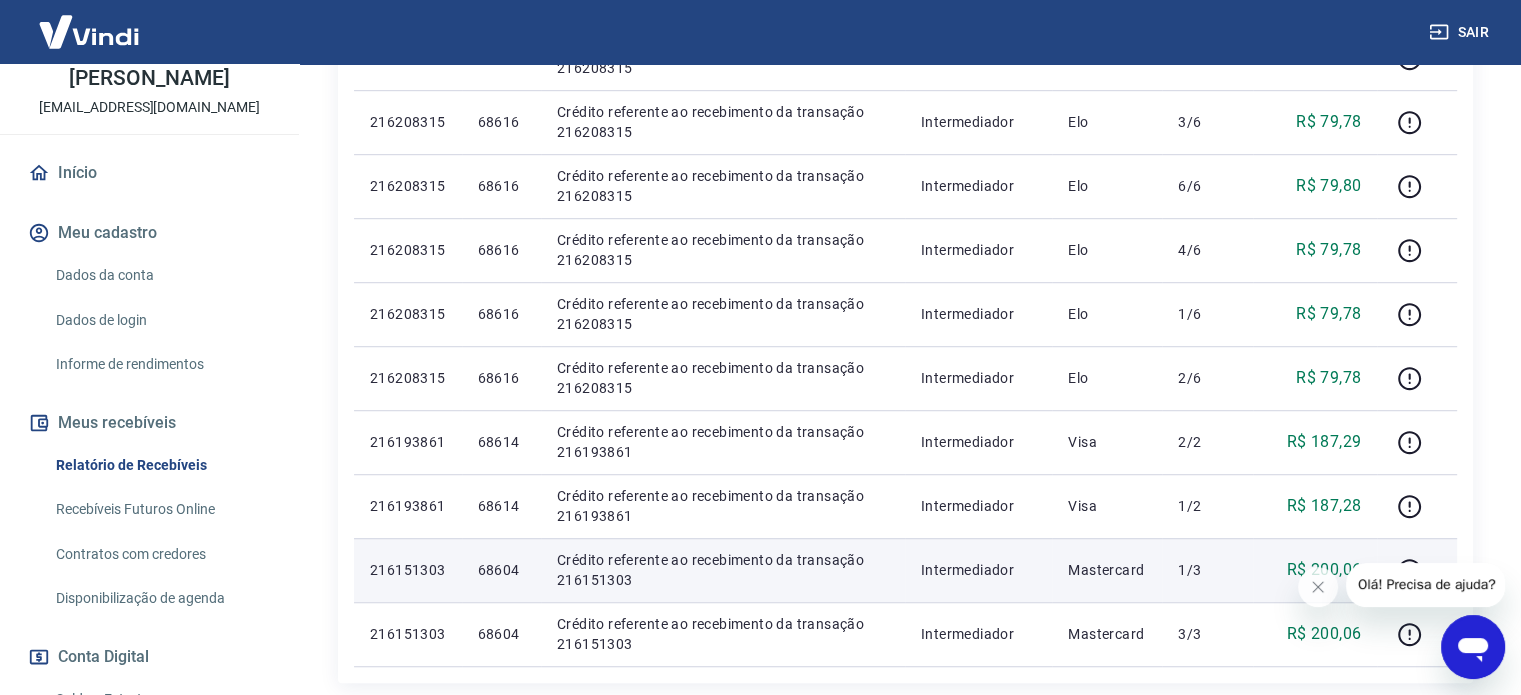 scroll, scrollTop: 1300, scrollLeft: 0, axis: vertical 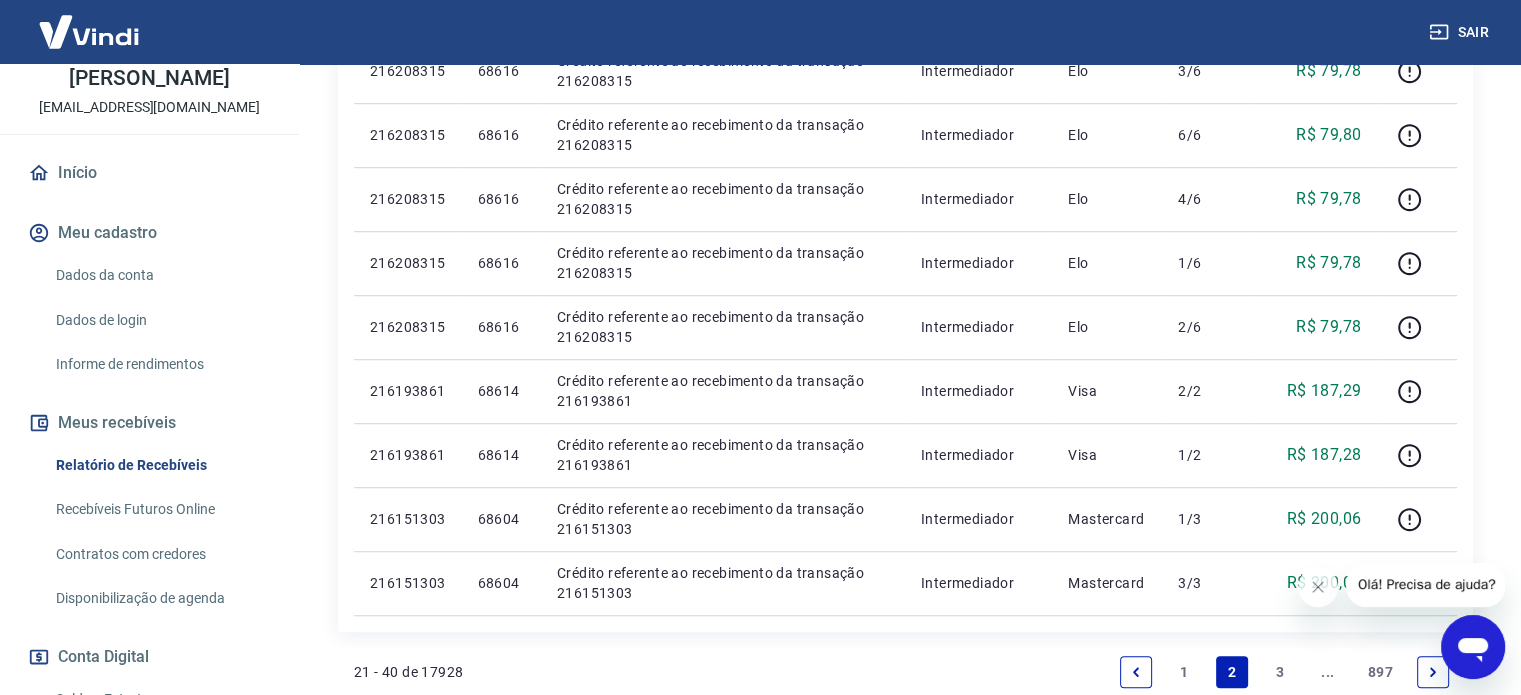 click on "21 - 40 de 17928 1 2 3 ... 897" at bounding box center (905, 672) 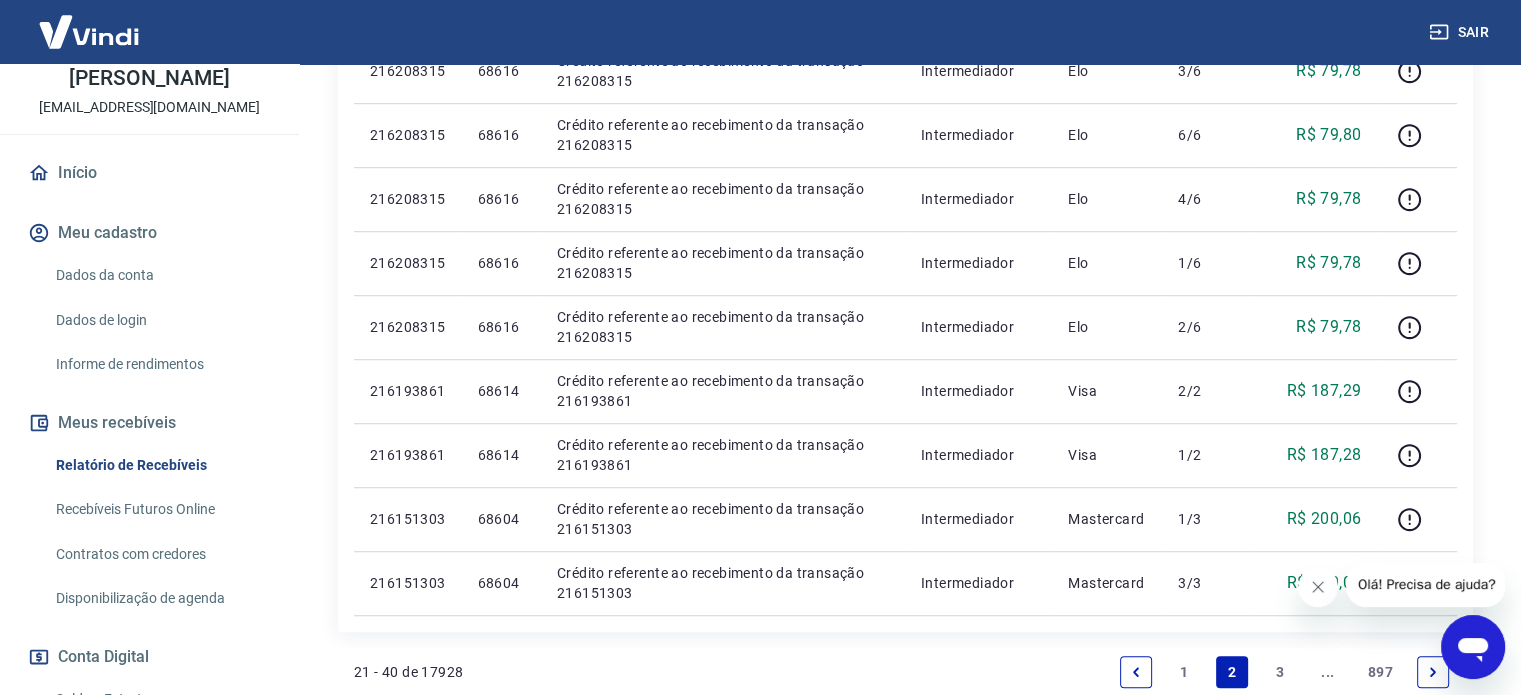 click 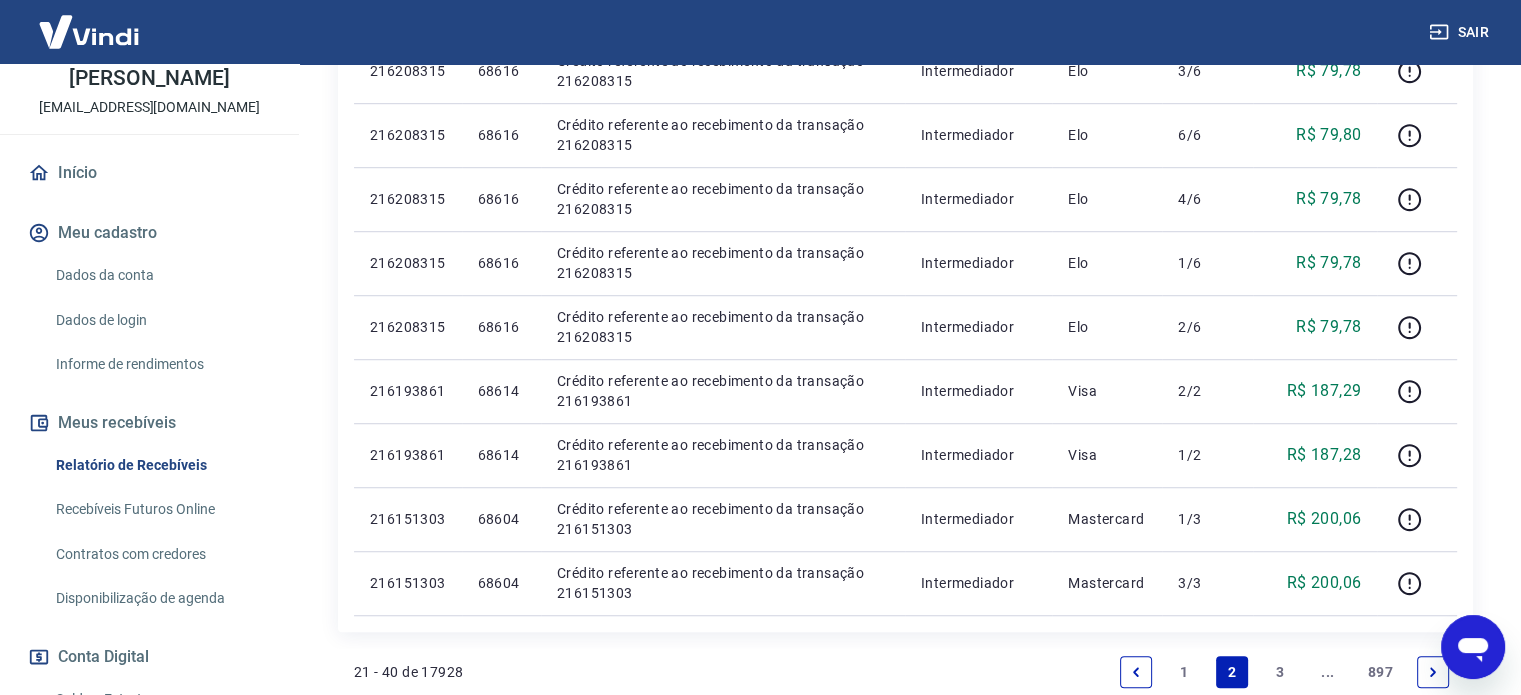 click on "1" at bounding box center (1184, 672) 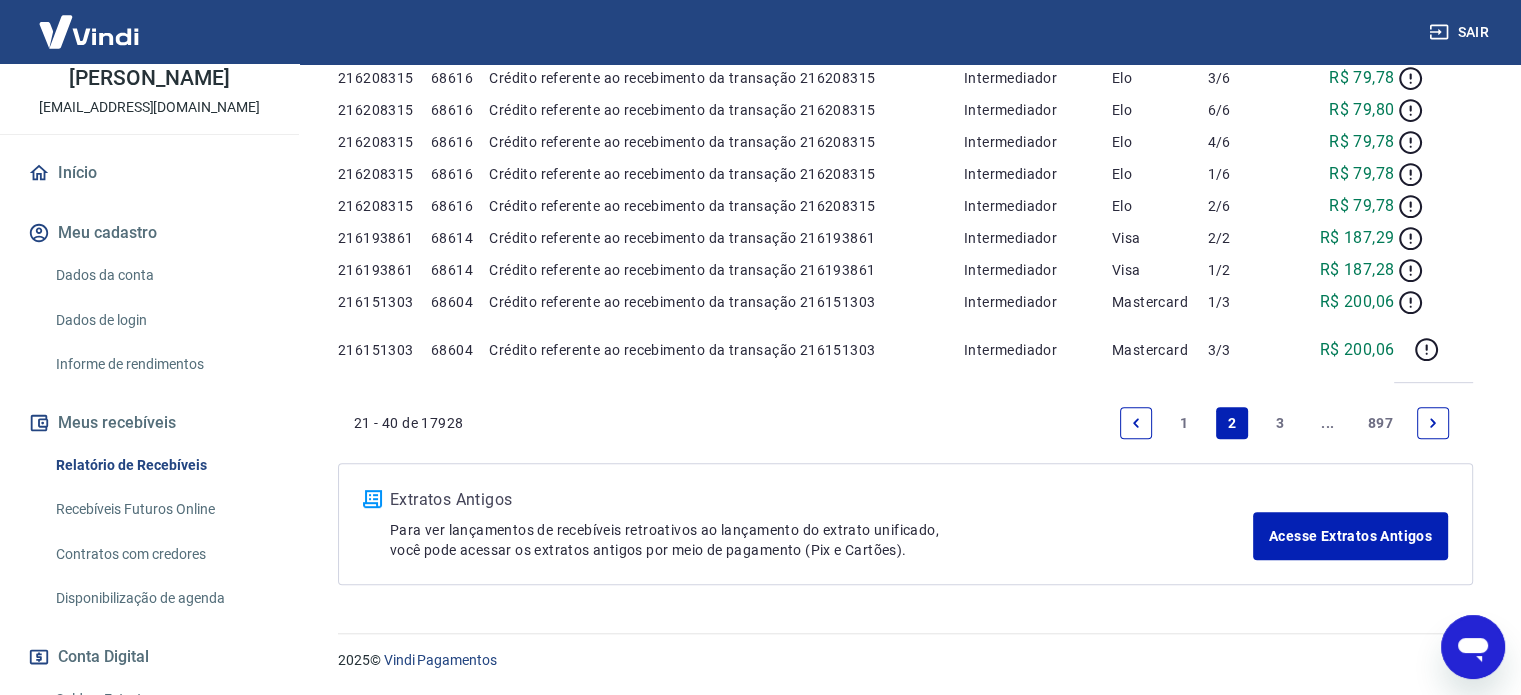 scroll, scrollTop: 0, scrollLeft: 0, axis: both 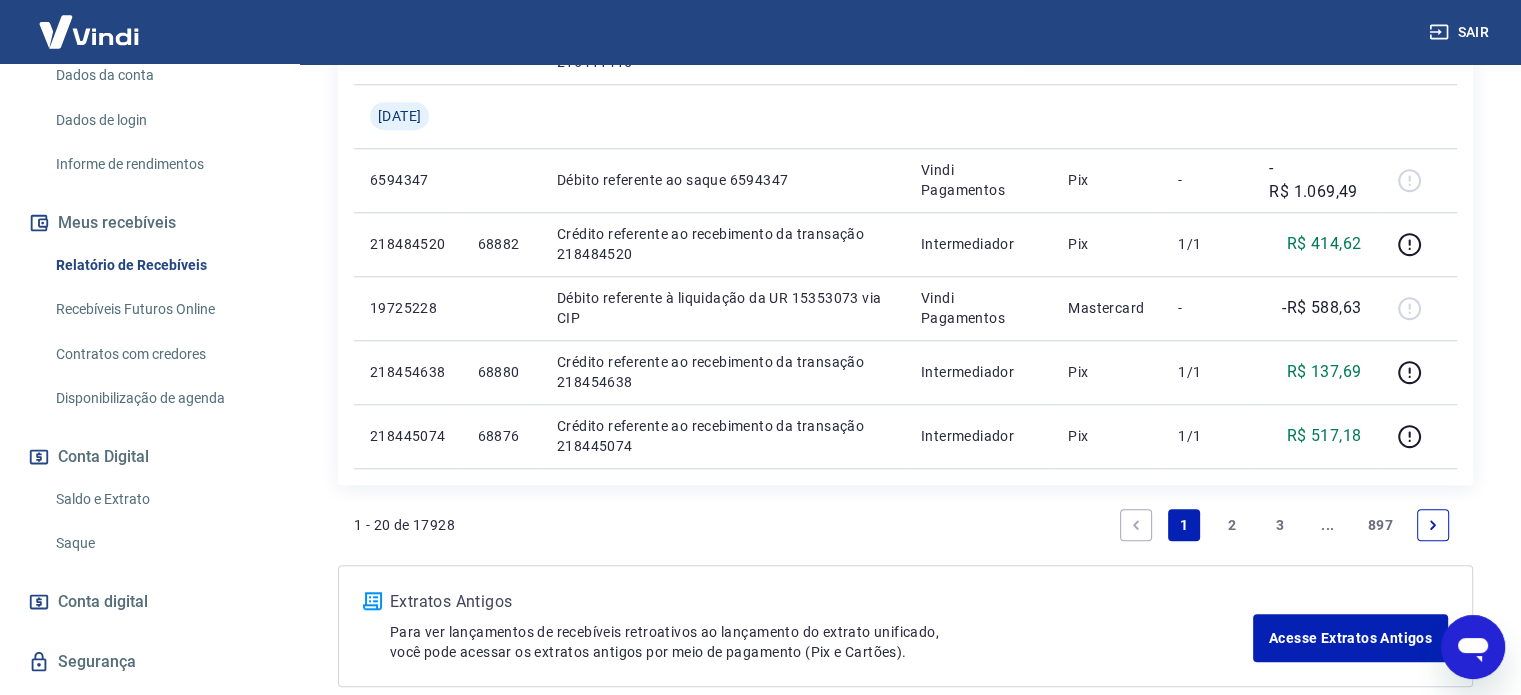 click on "2" at bounding box center (1232, 525) 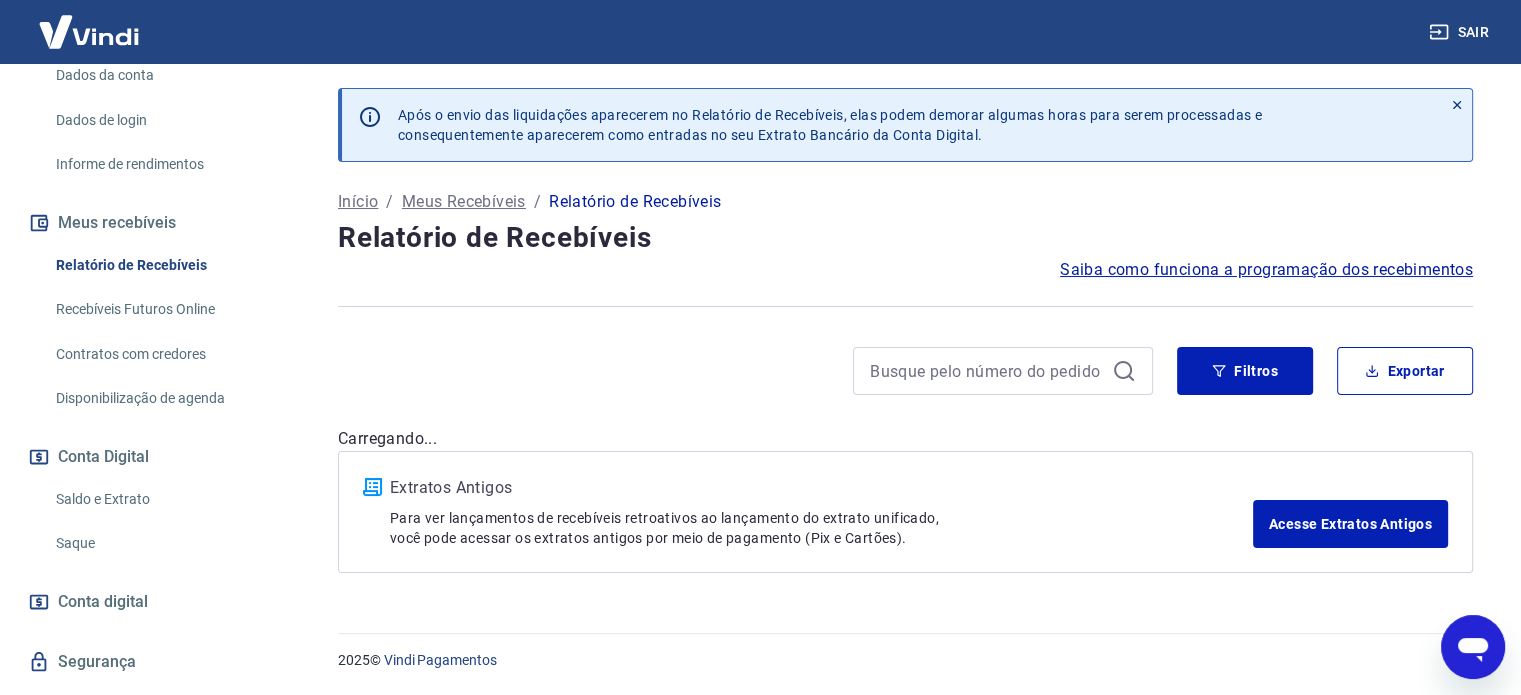 scroll, scrollTop: 0, scrollLeft: 0, axis: both 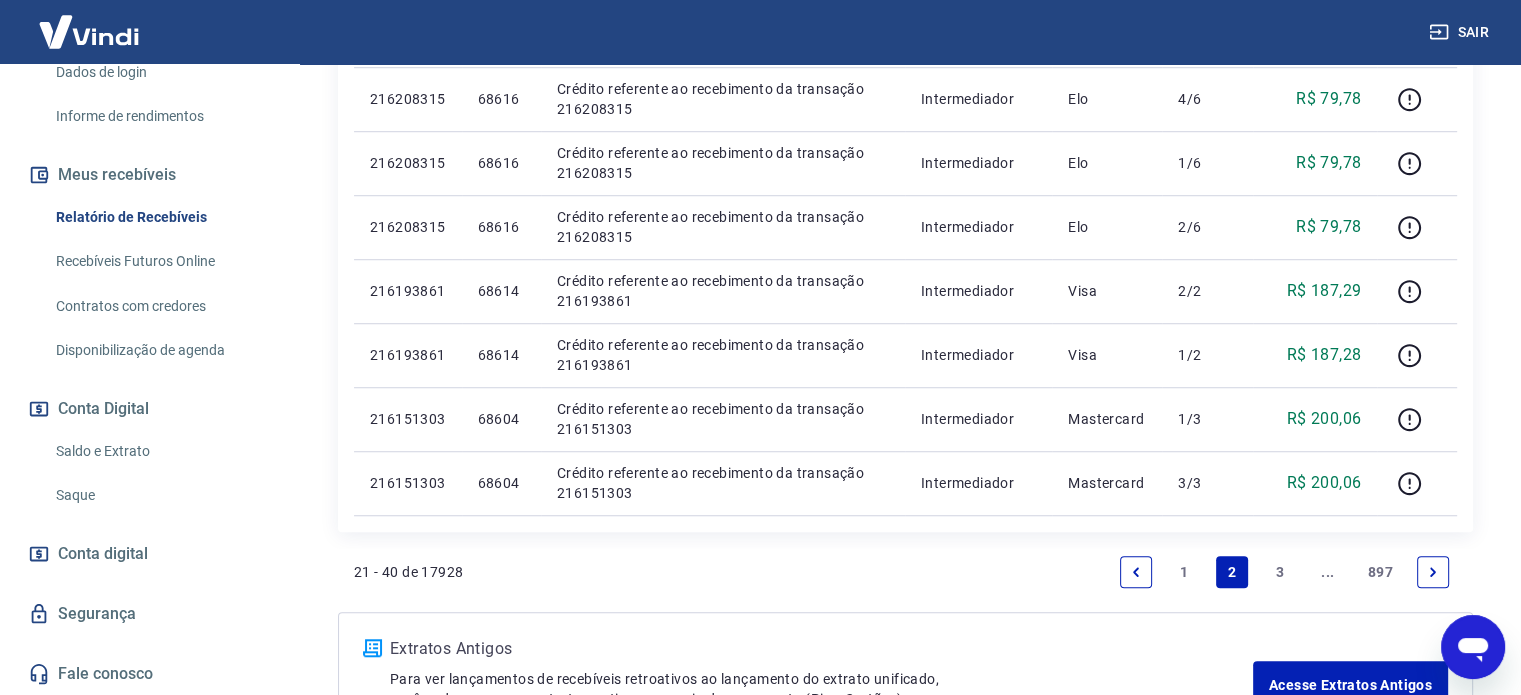 click on "3" at bounding box center (1280, 572) 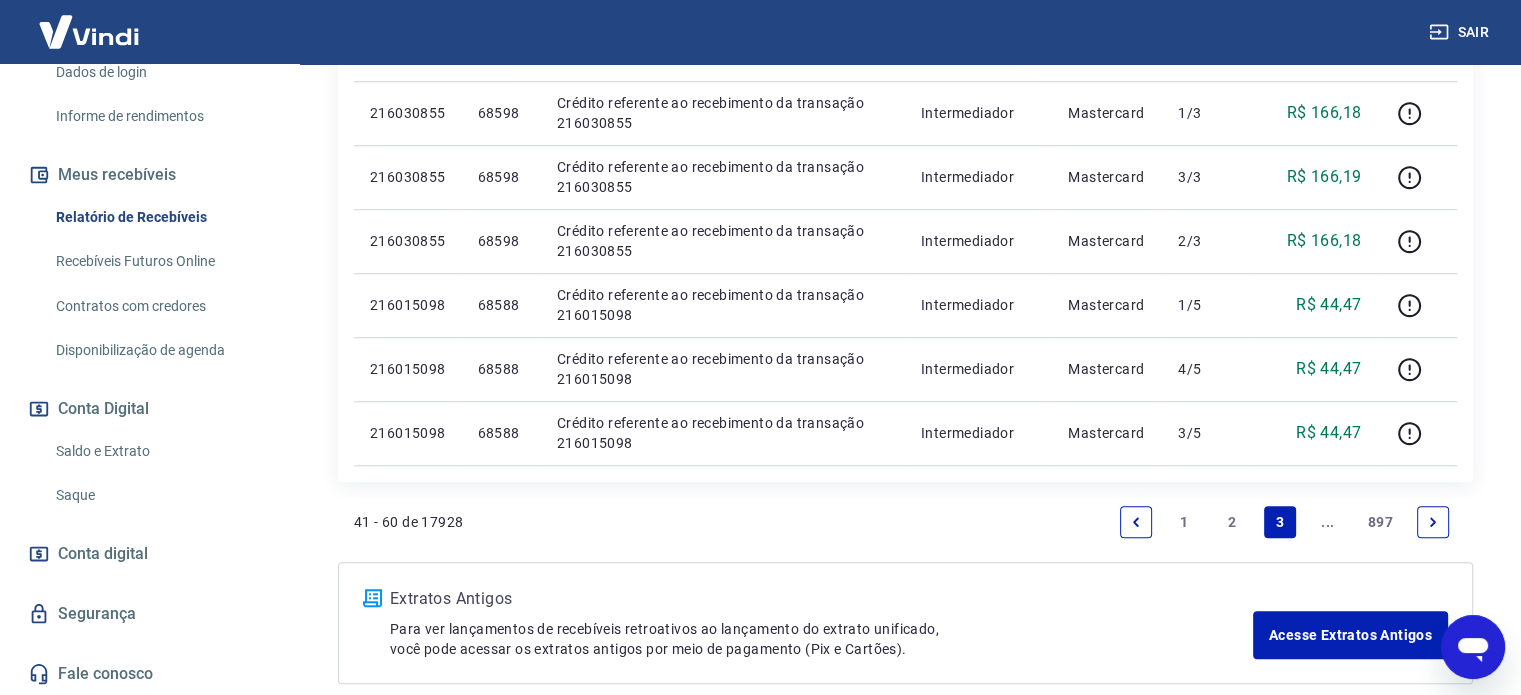 scroll, scrollTop: 1547, scrollLeft: 0, axis: vertical 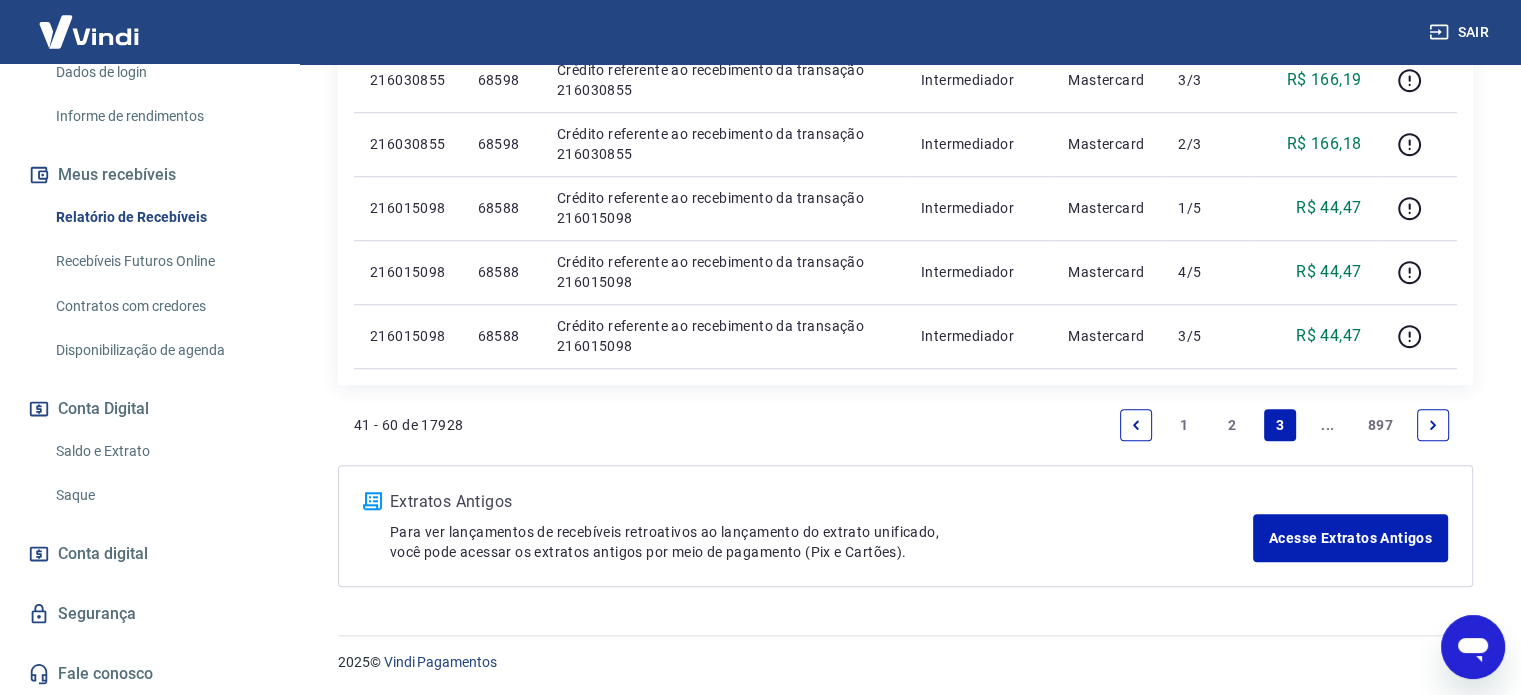 click on "2" at bounding box center [1232, 425] 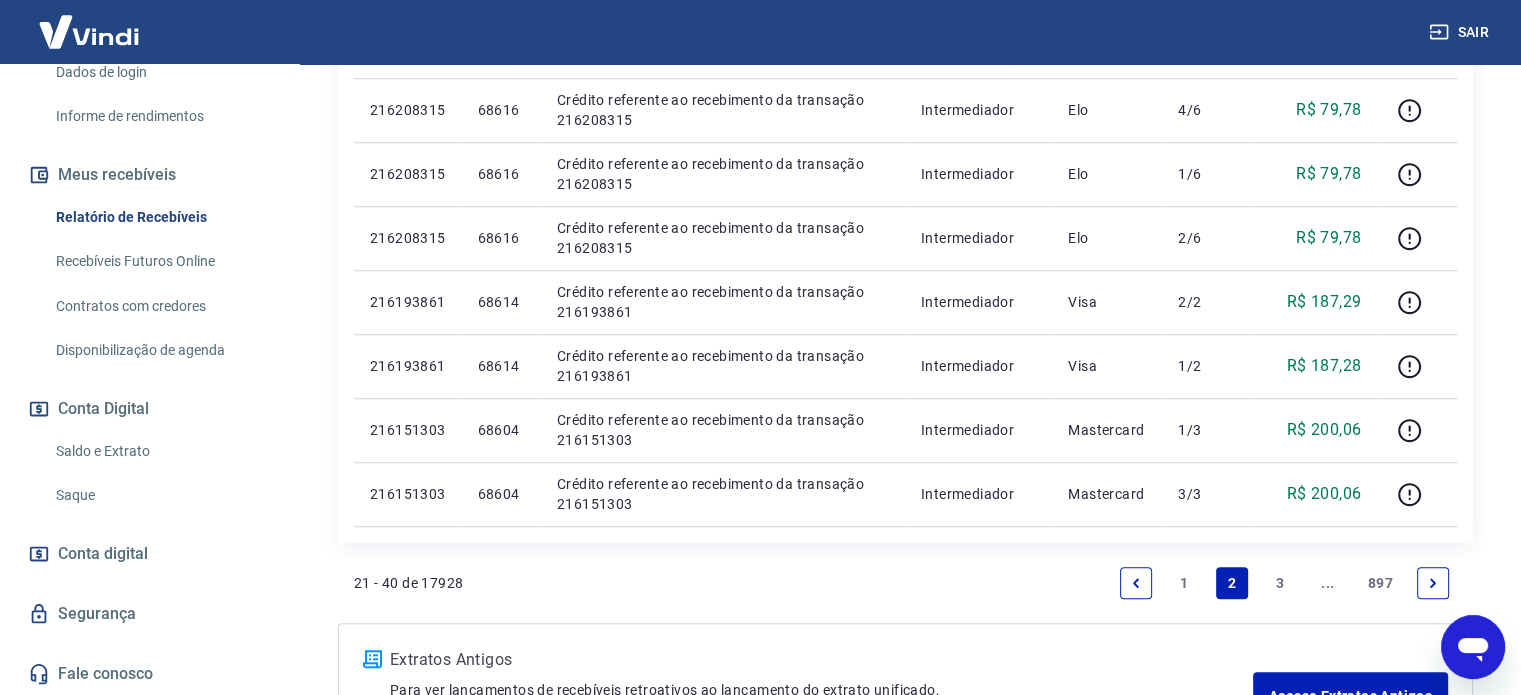 scroll, scrollTop: 1500, scrollLeft: 0, axis: vertical 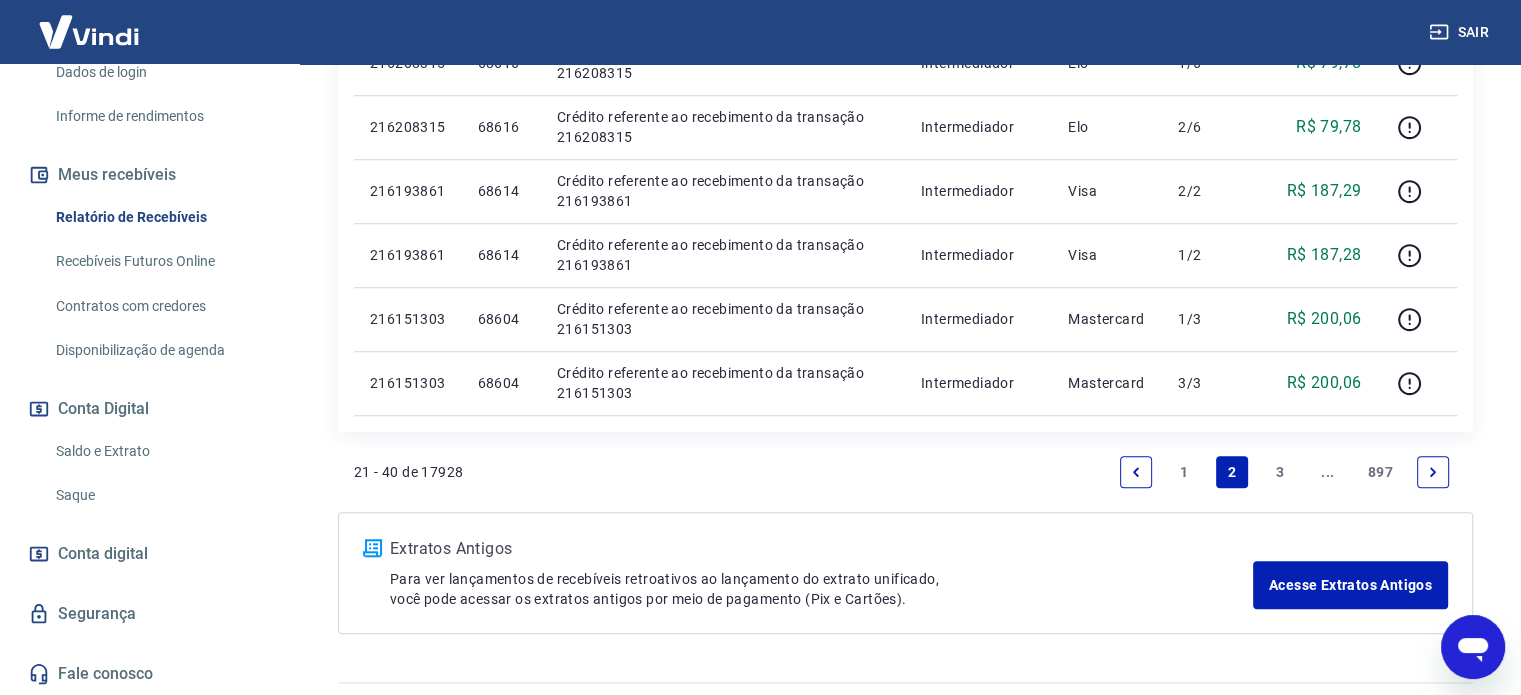 click on "3" at bounding box center [1280, 472] 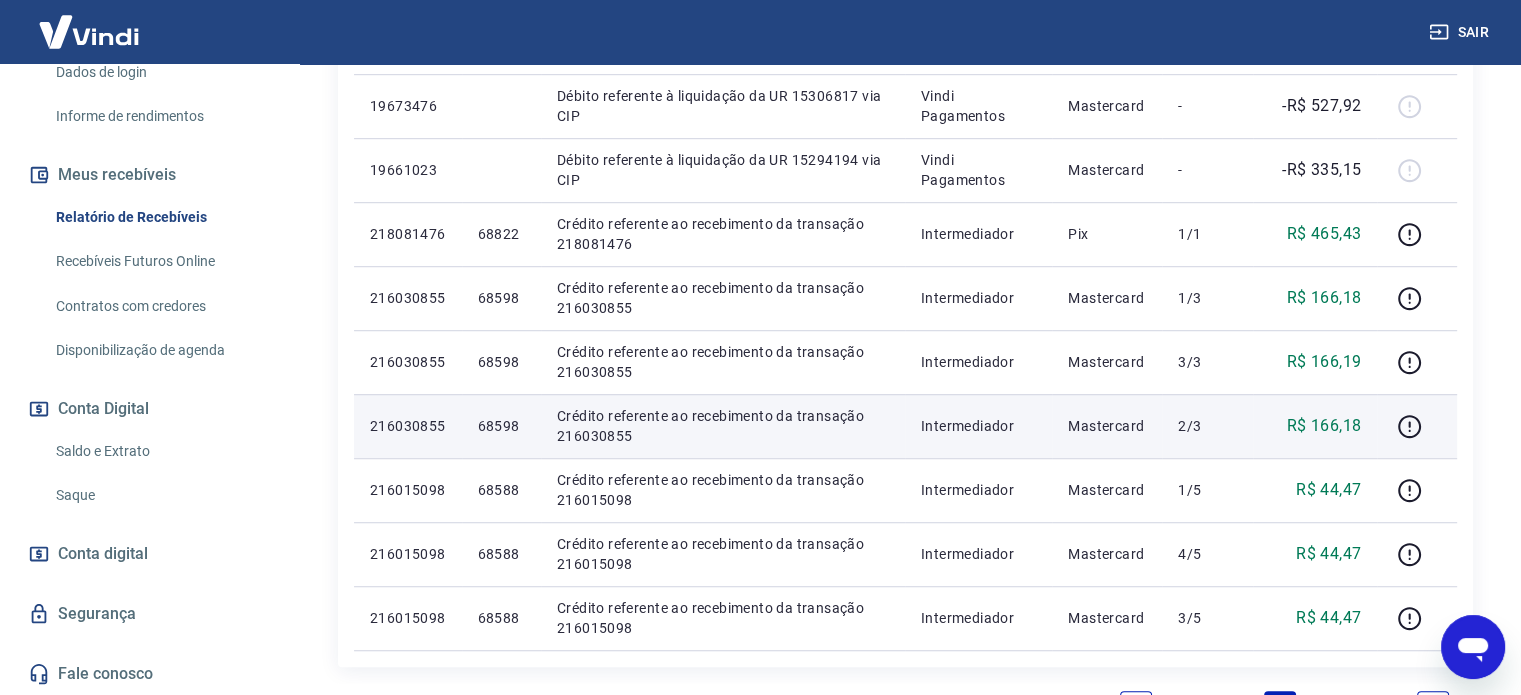 scroll, scrollTop: 1300, scrollLeft: 0, axis: vertical 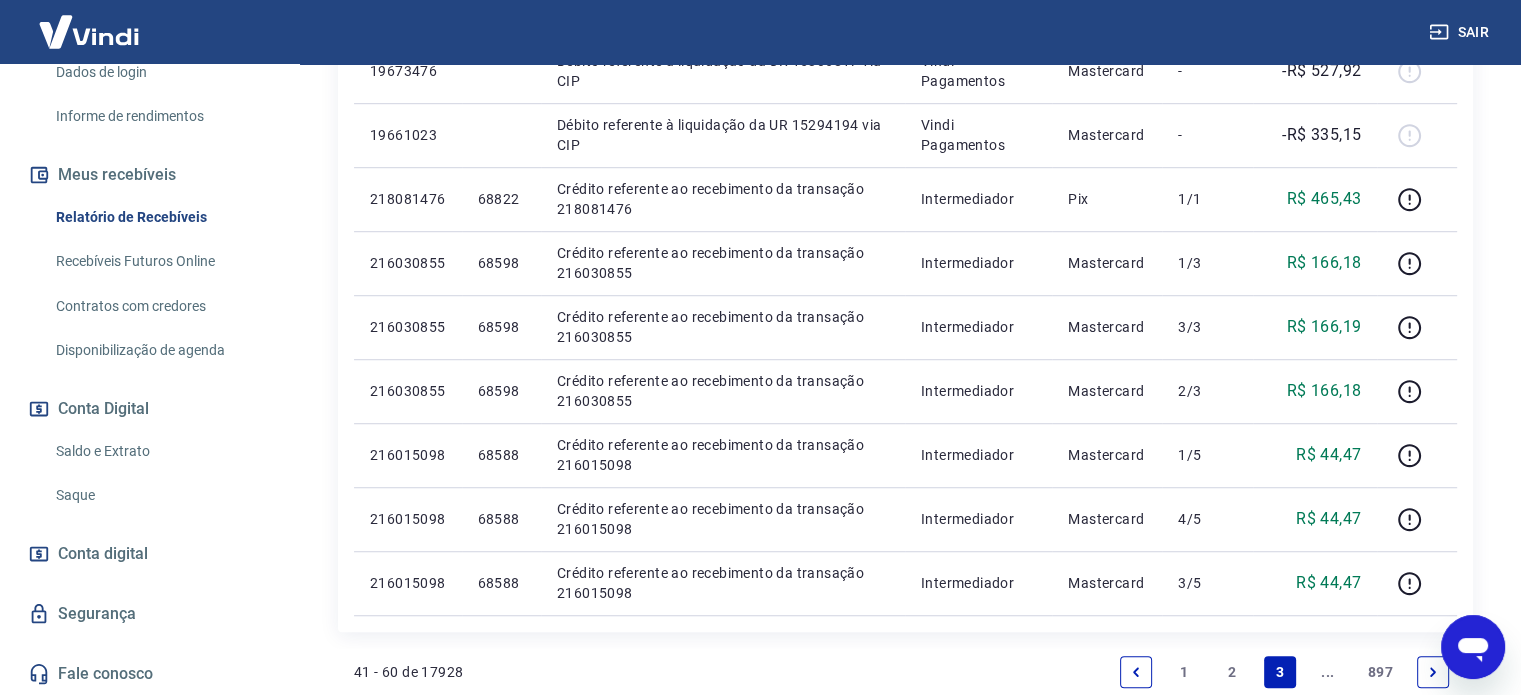 click on "2" at bounding box center (1232, 672) 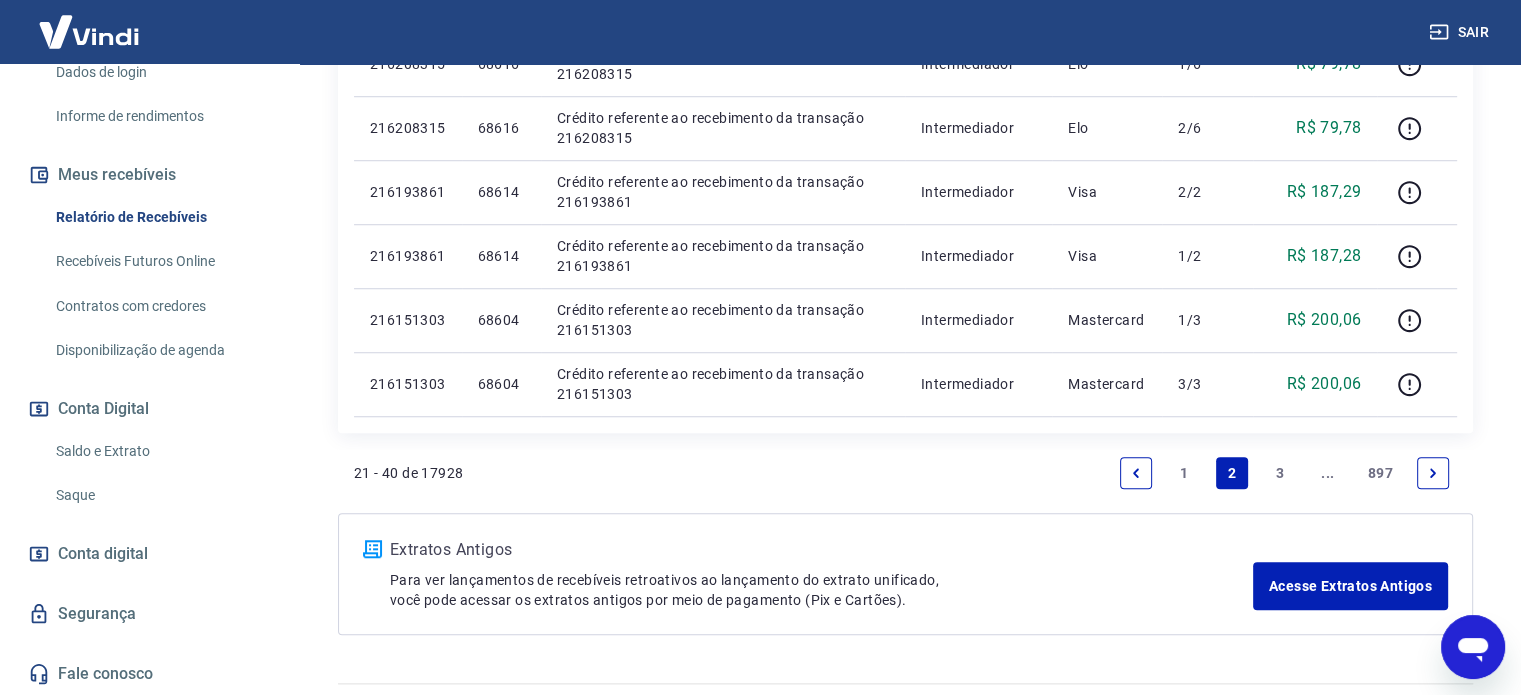scroll, scrollTop: 1500, scrollLeft: 0, axis: vertical 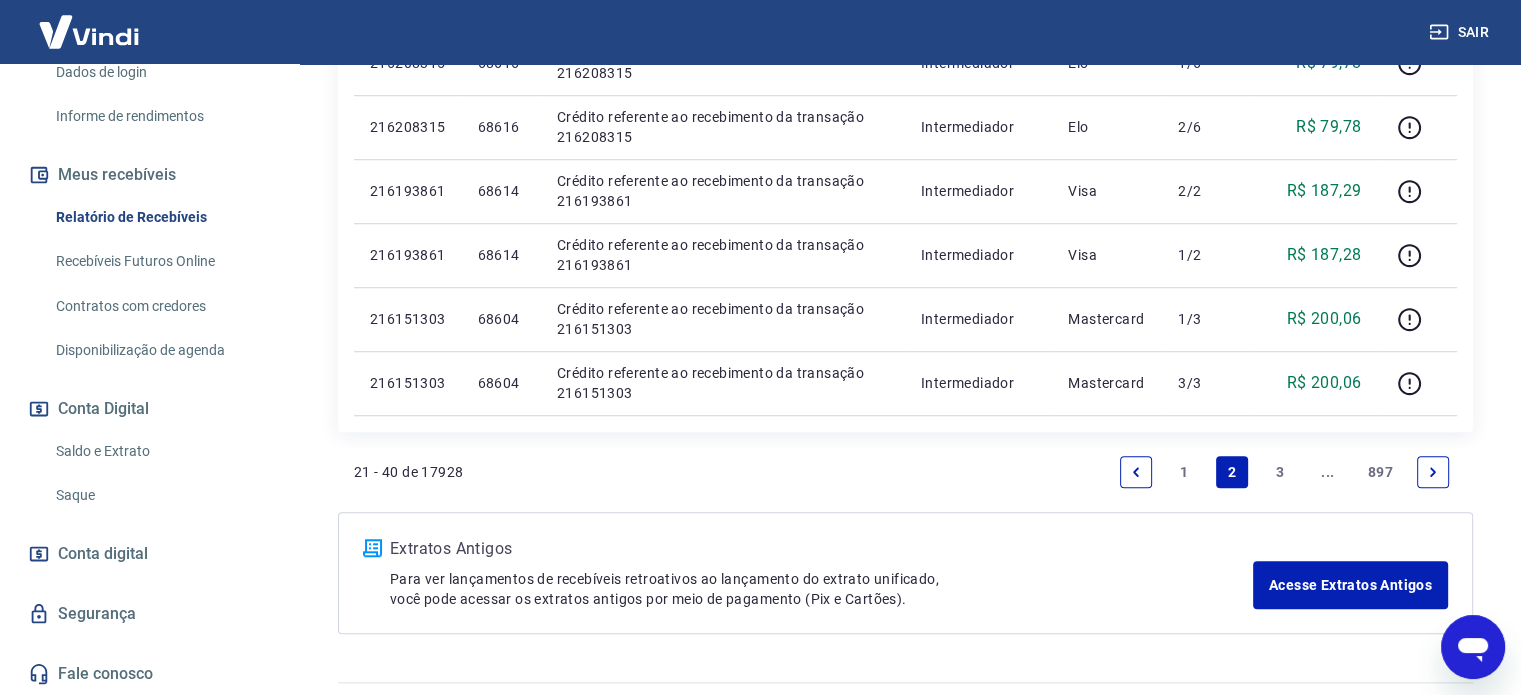 click on "3" at bounding box center (1280, 472) 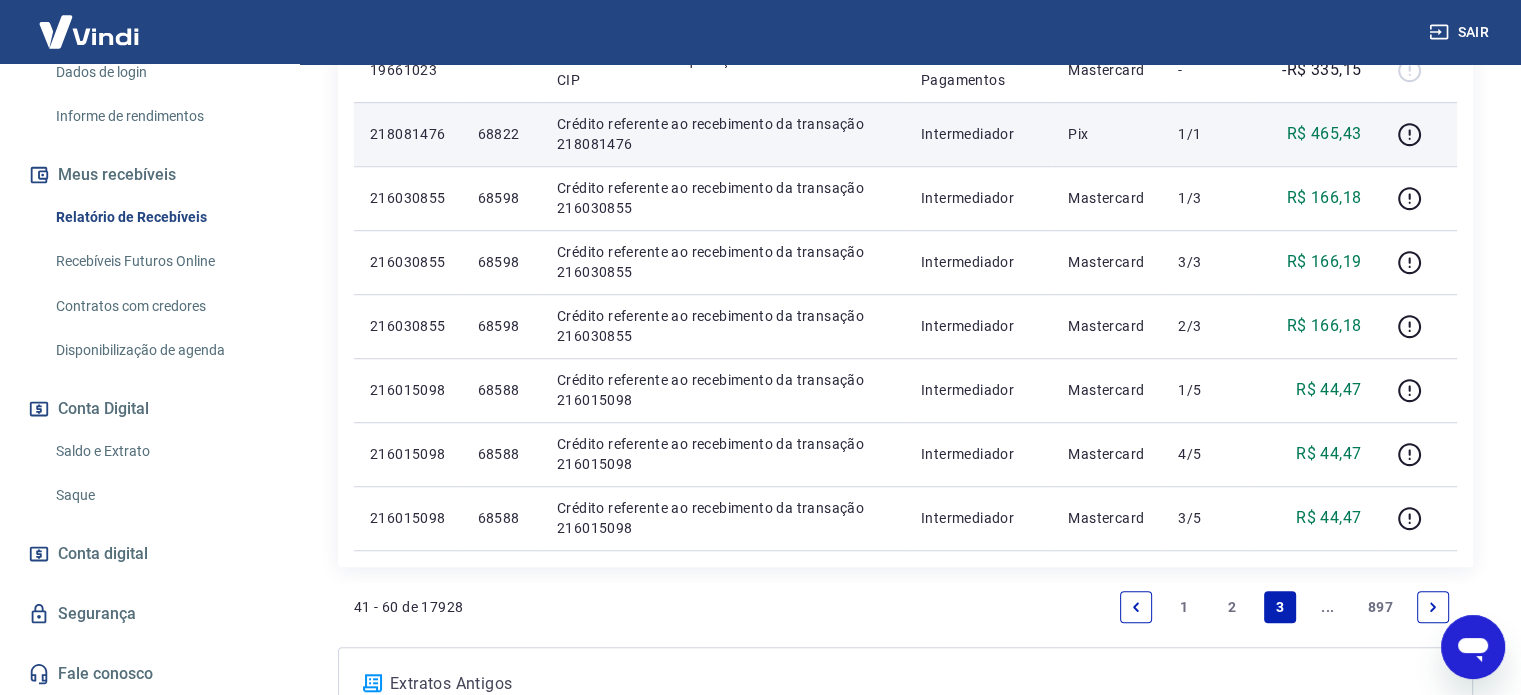 scroll, scrollTop: 1400, scrollLeft: 0, axis: vertical 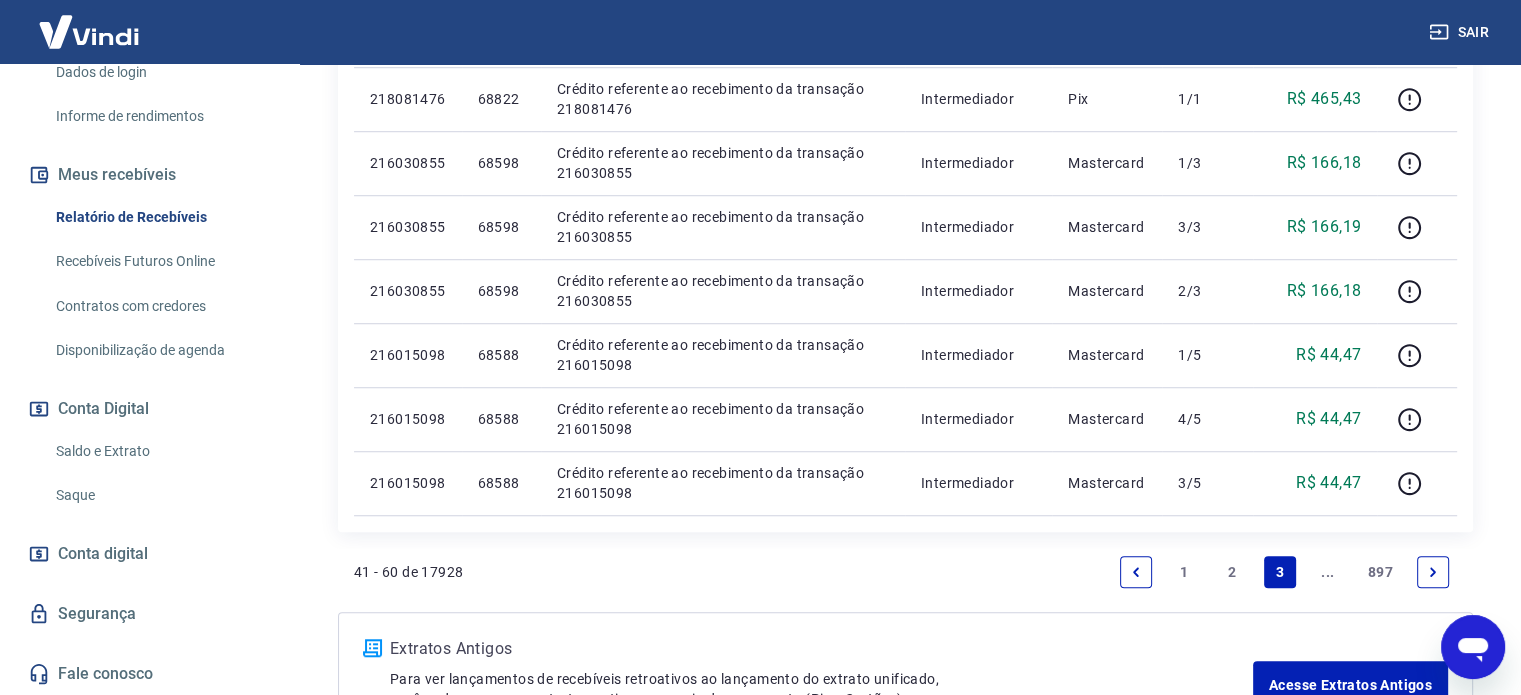 click 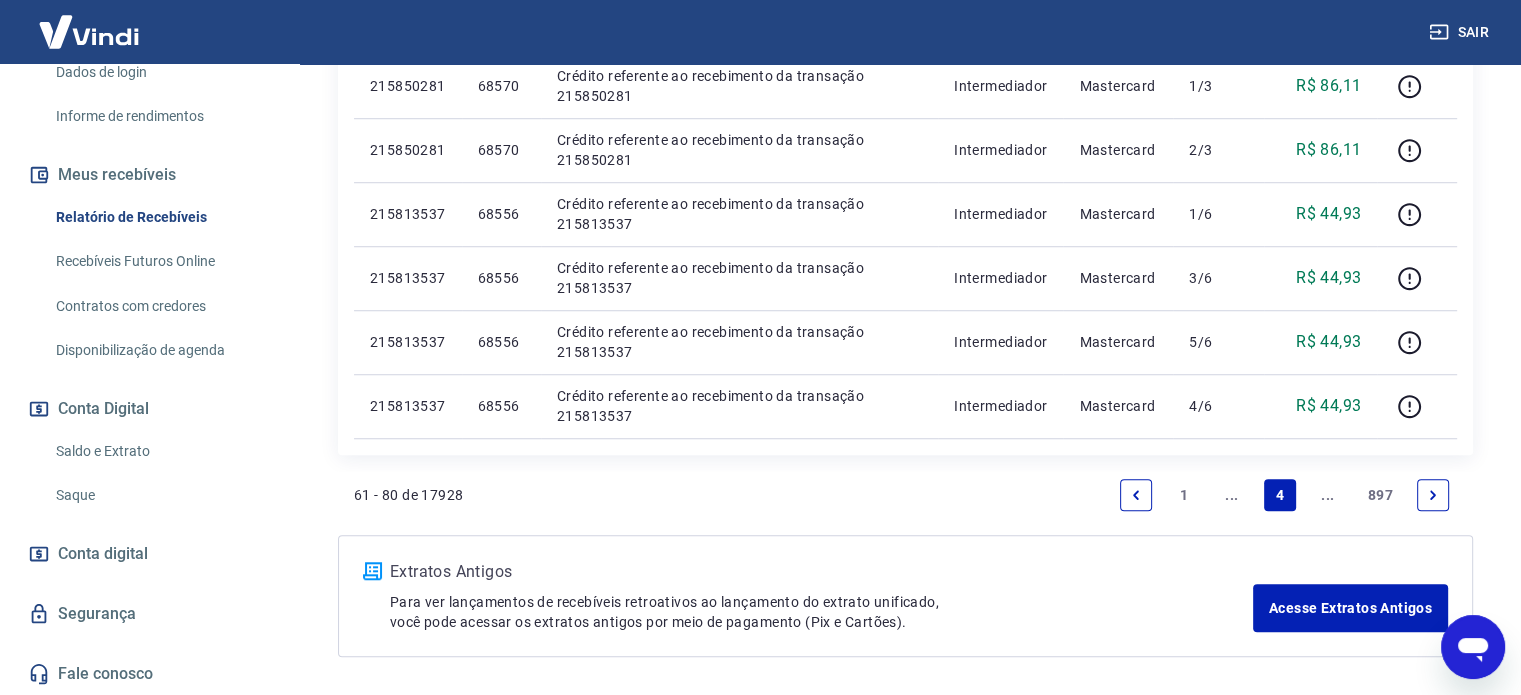 scroll, scrollTop: 1500, scrollLeft: 0, axis: vertical 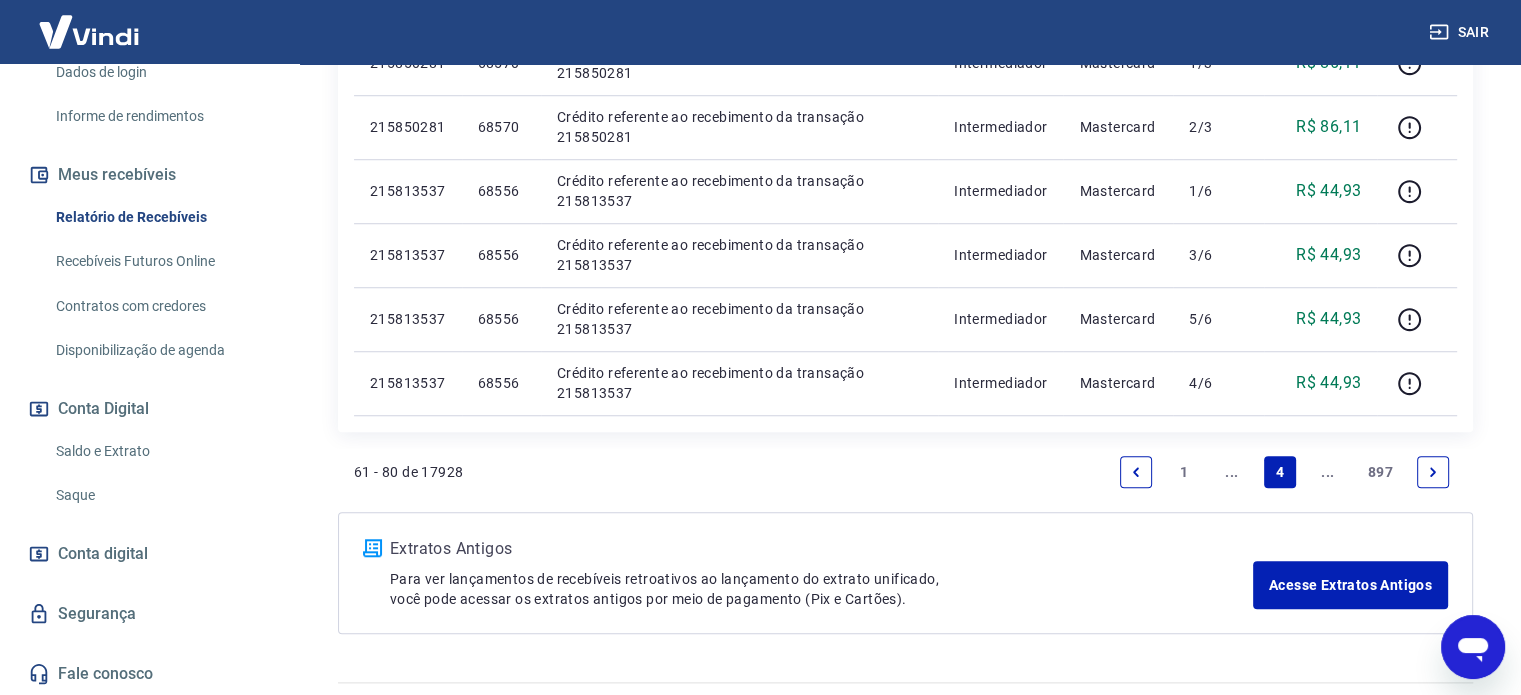 click on "1" at bounding box center [1184, 472] 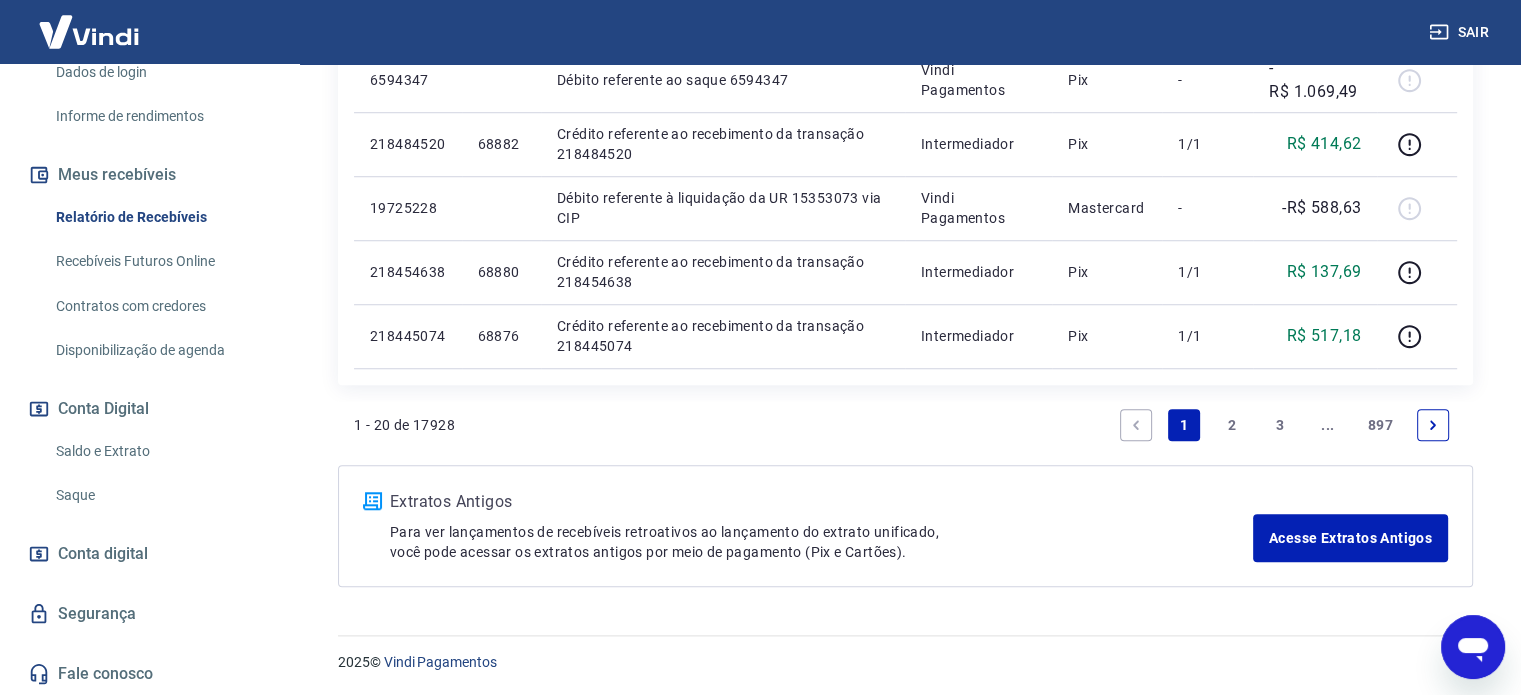 scroll, scrollTop: 1447, scrollLeft: 0, axis: vertical 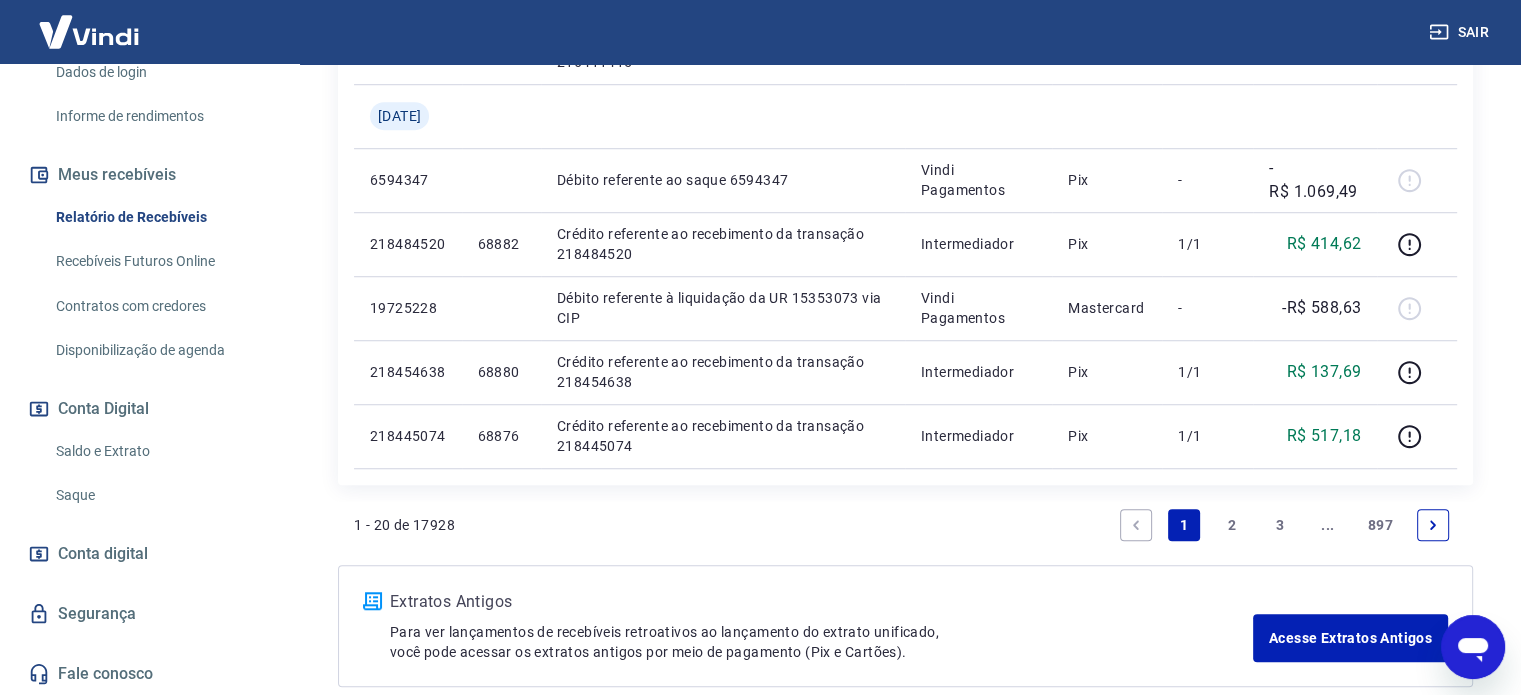 click on "2" at bounding box center [1232, 525] 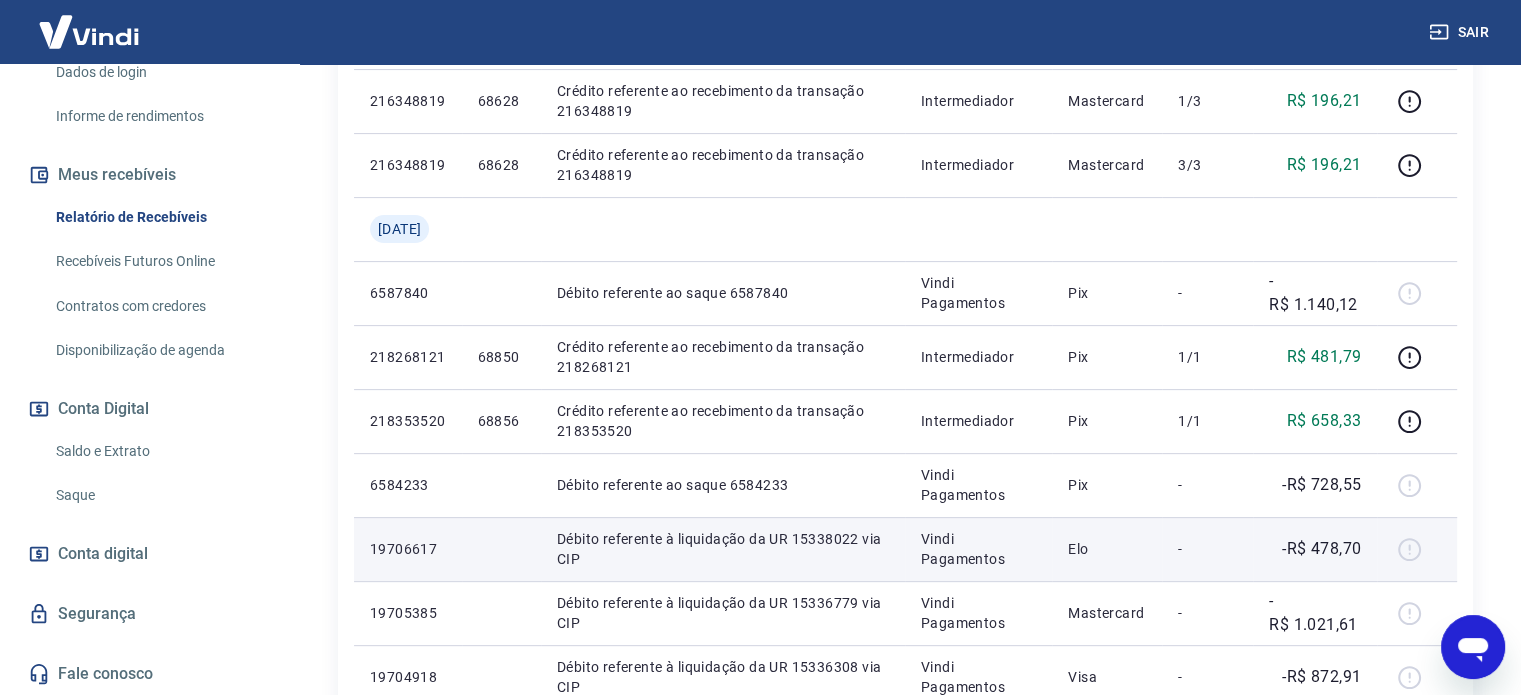 scroll, scrollTop: 600, scrollLeft: 0, axis: vertical 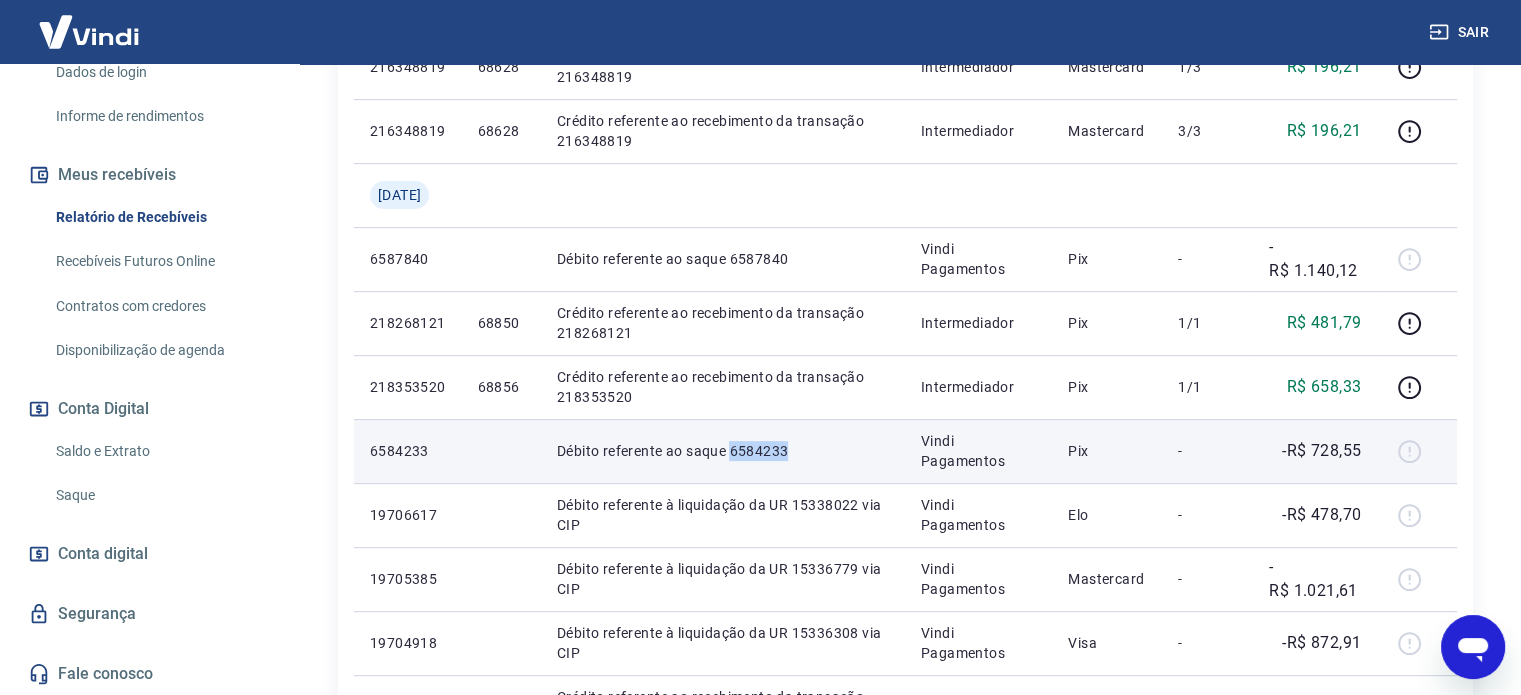 drag, startPoint x: 804, startPoint y: 450, endPoint x: 740, endPoint y: 455, distance: 64.195015 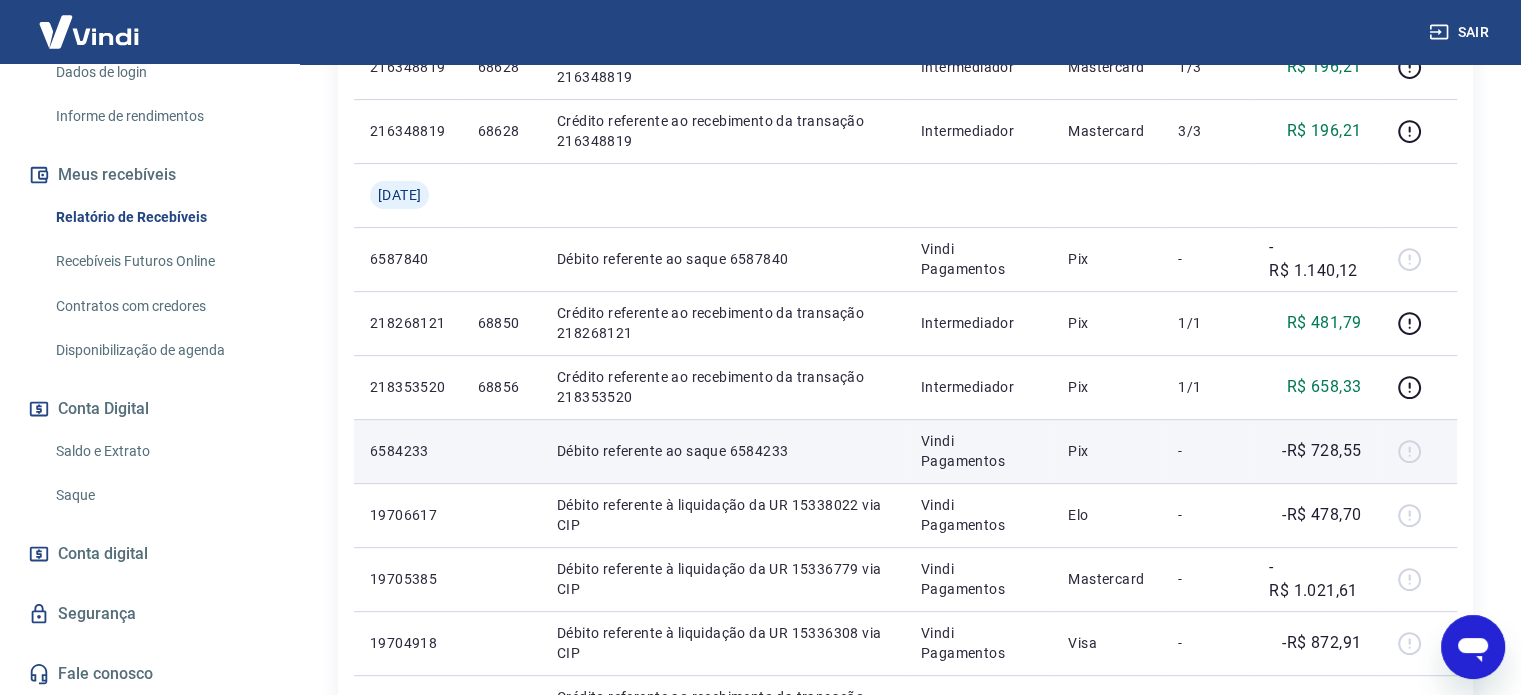 click at bounding box center [1417, 451] 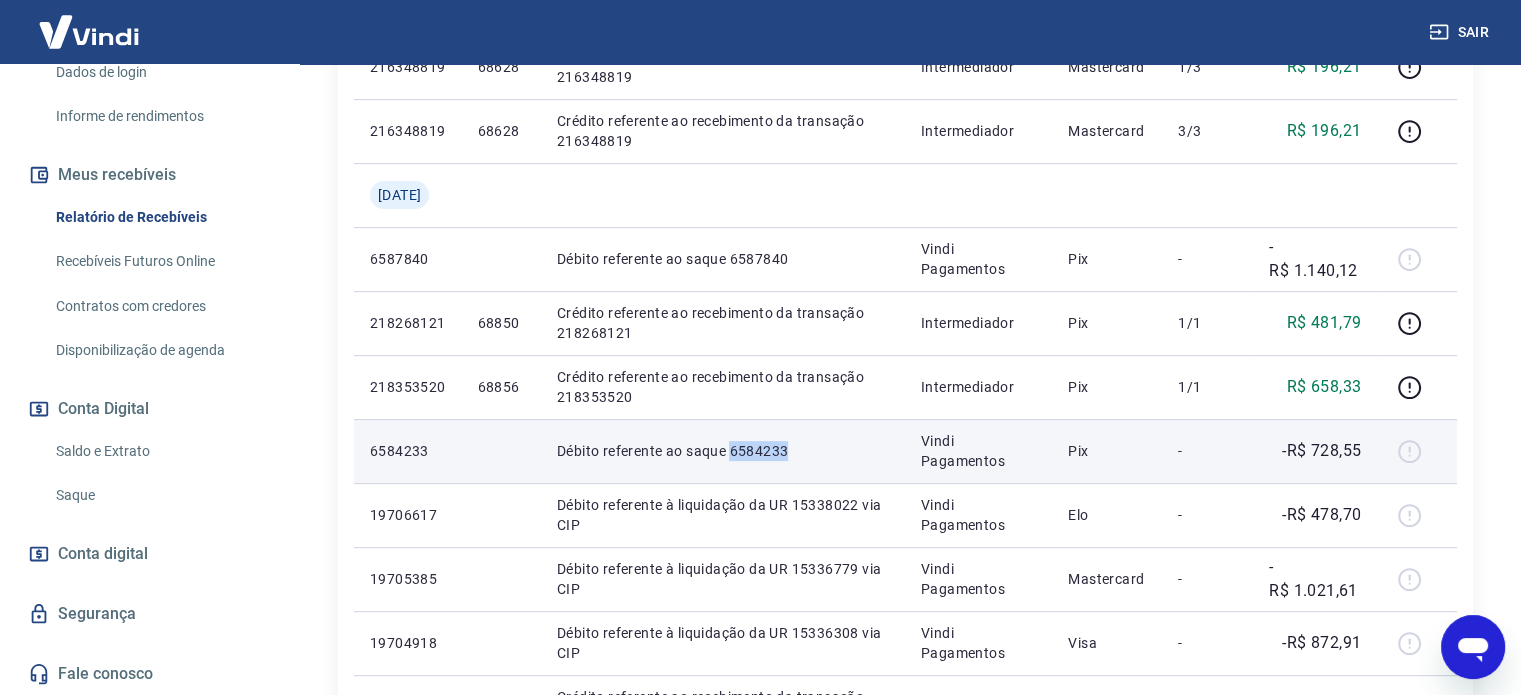 drag, startPoint x: 738, startPoint y: 454, endPoint x: 806, endPoint y: 451, distance: 68.06615 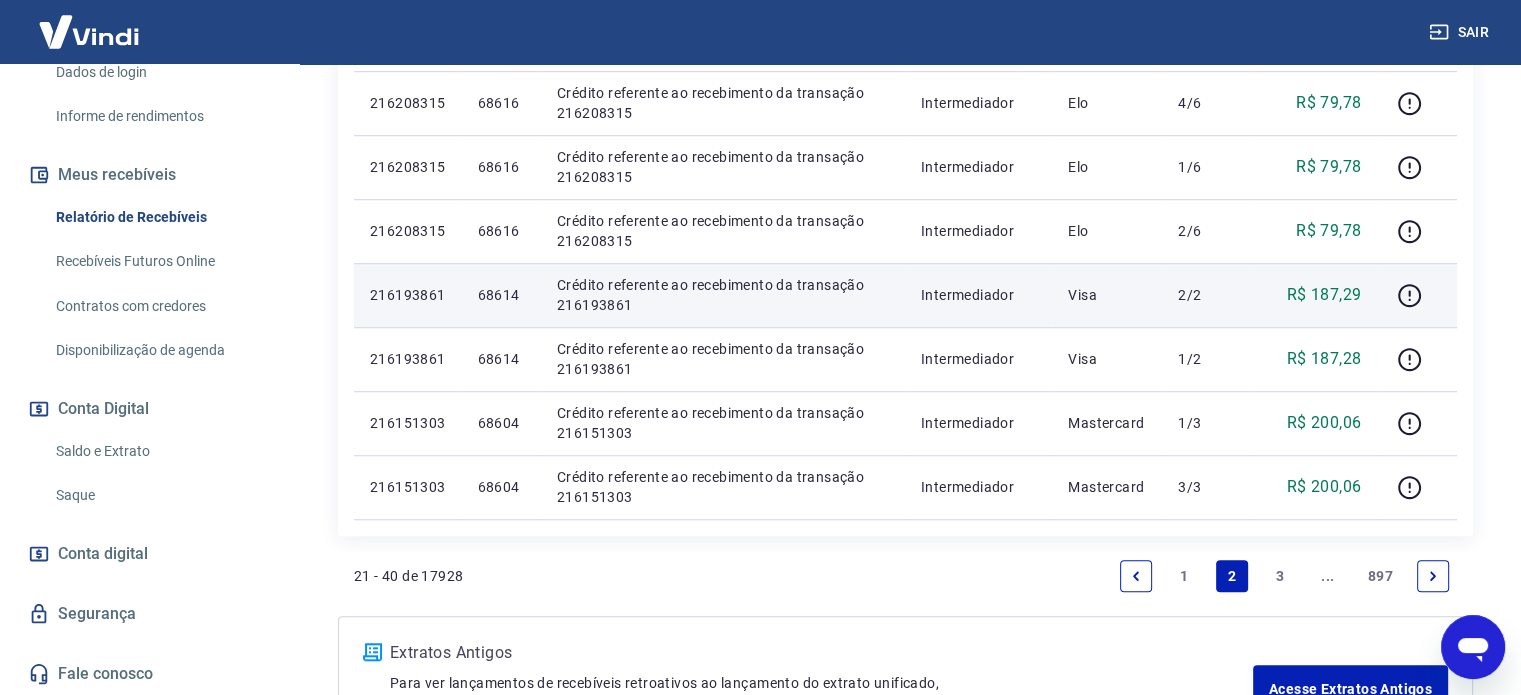 scroll, scrollTop: 1400, scrollLeft: 0, axis: vertical 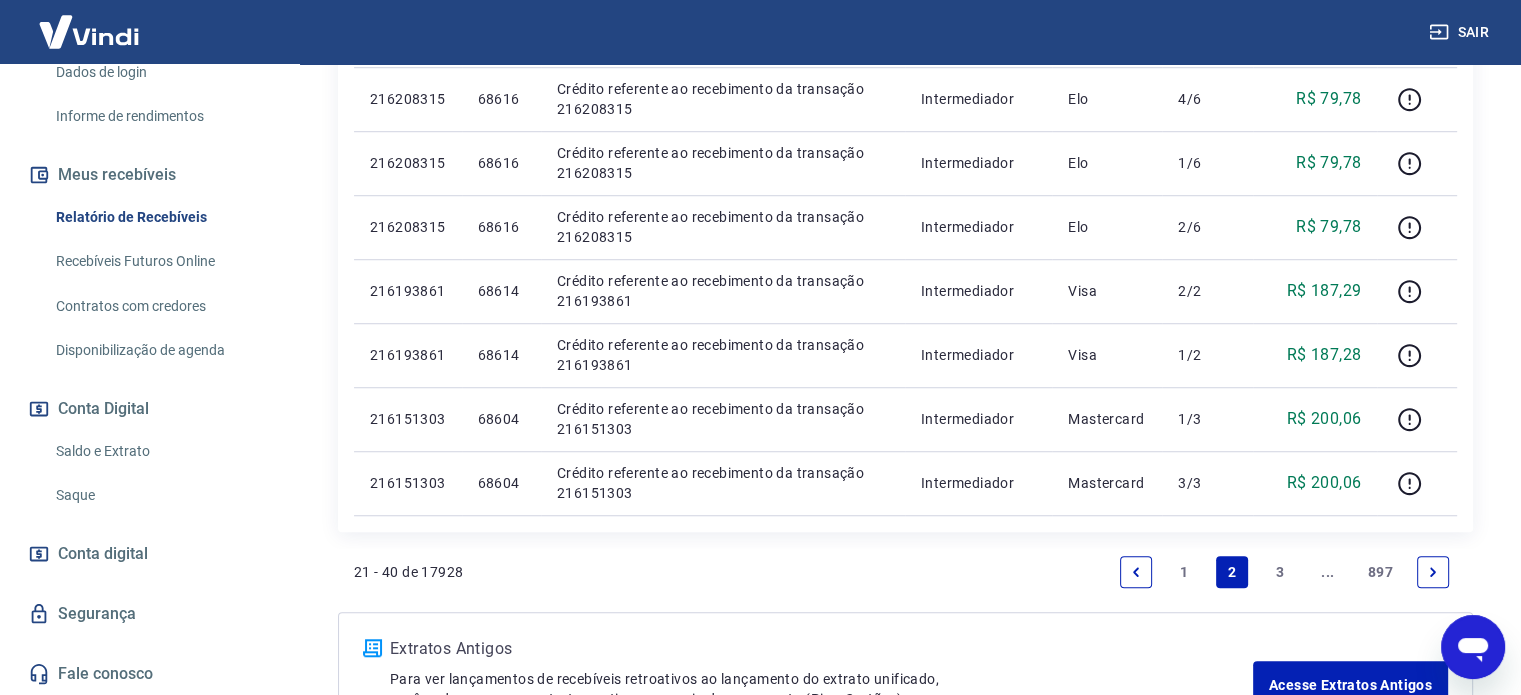 click on "3" at bounding box center [1280, 572] 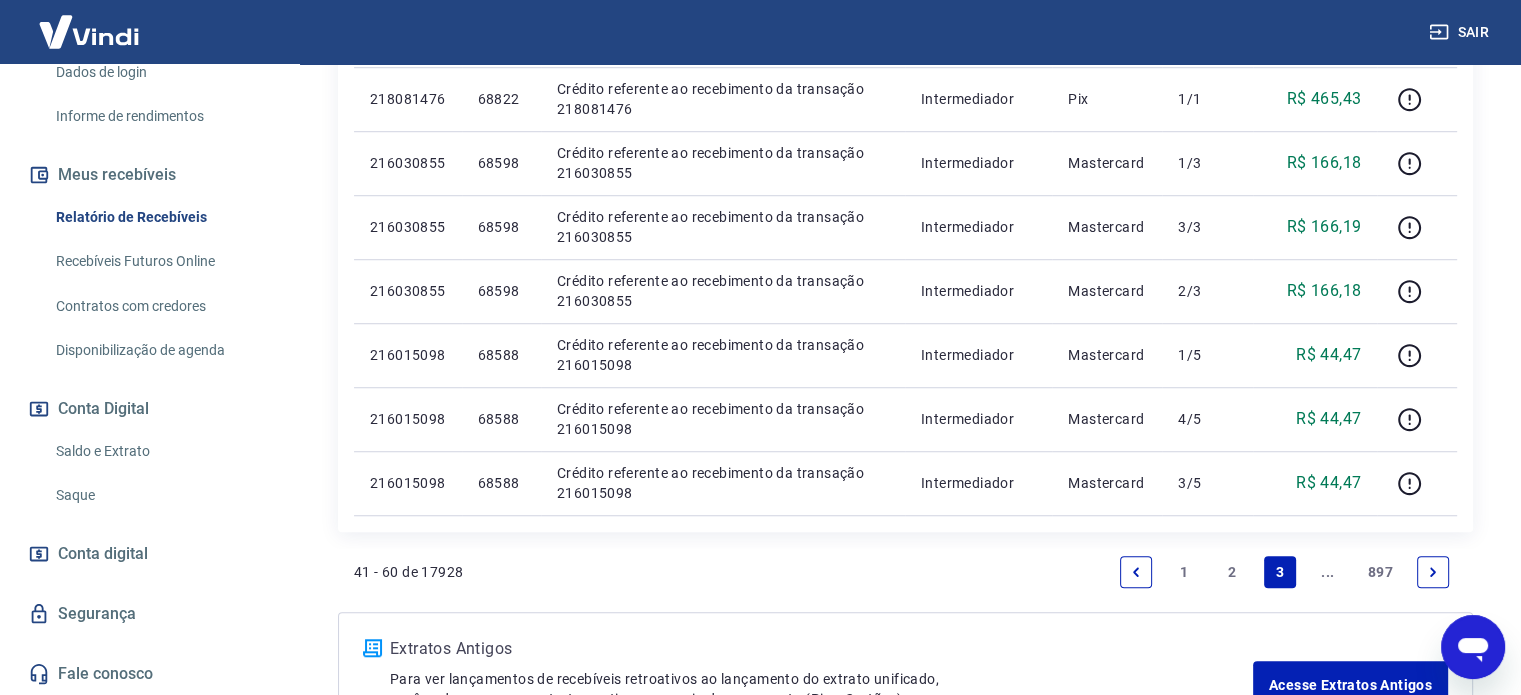 scroll, scrollTop: 1500, scrollLeft: 0, axis: vertical 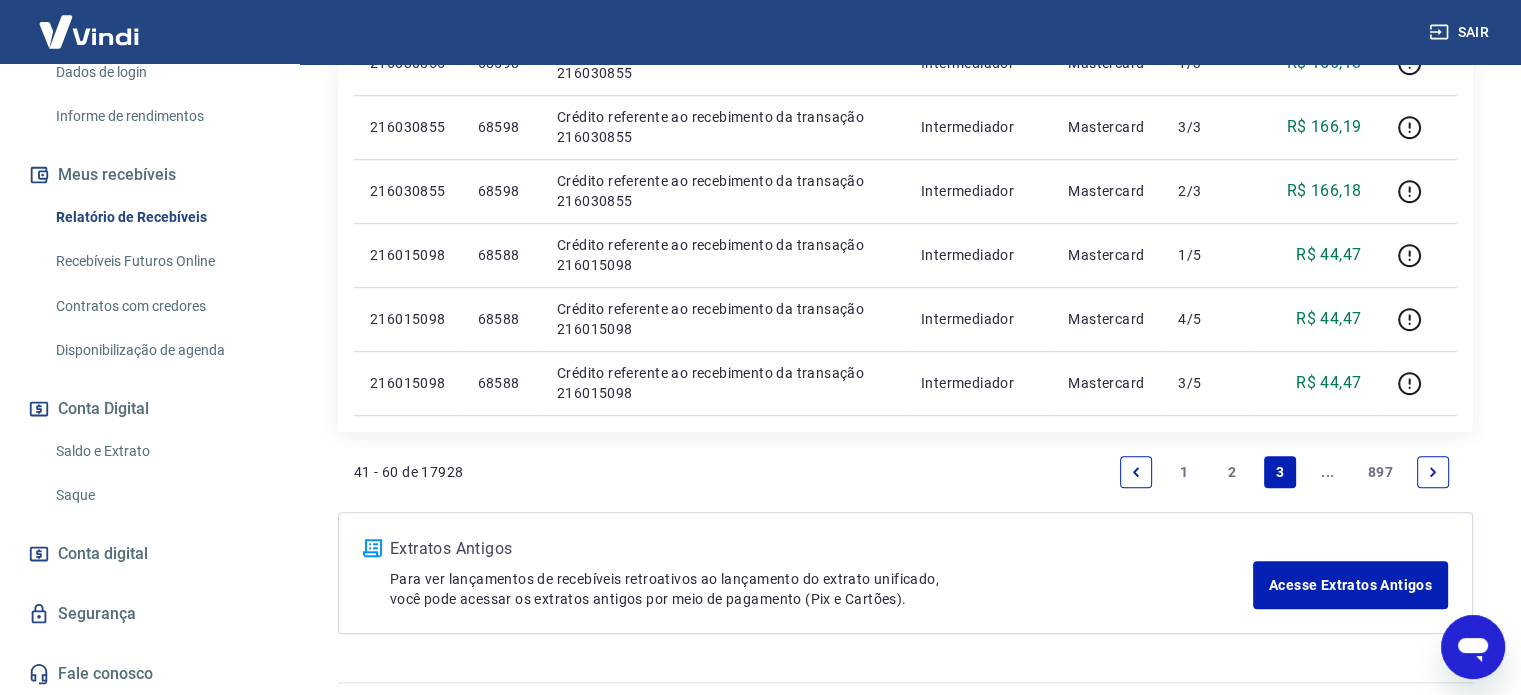 click at bounding box center [1433, 472] 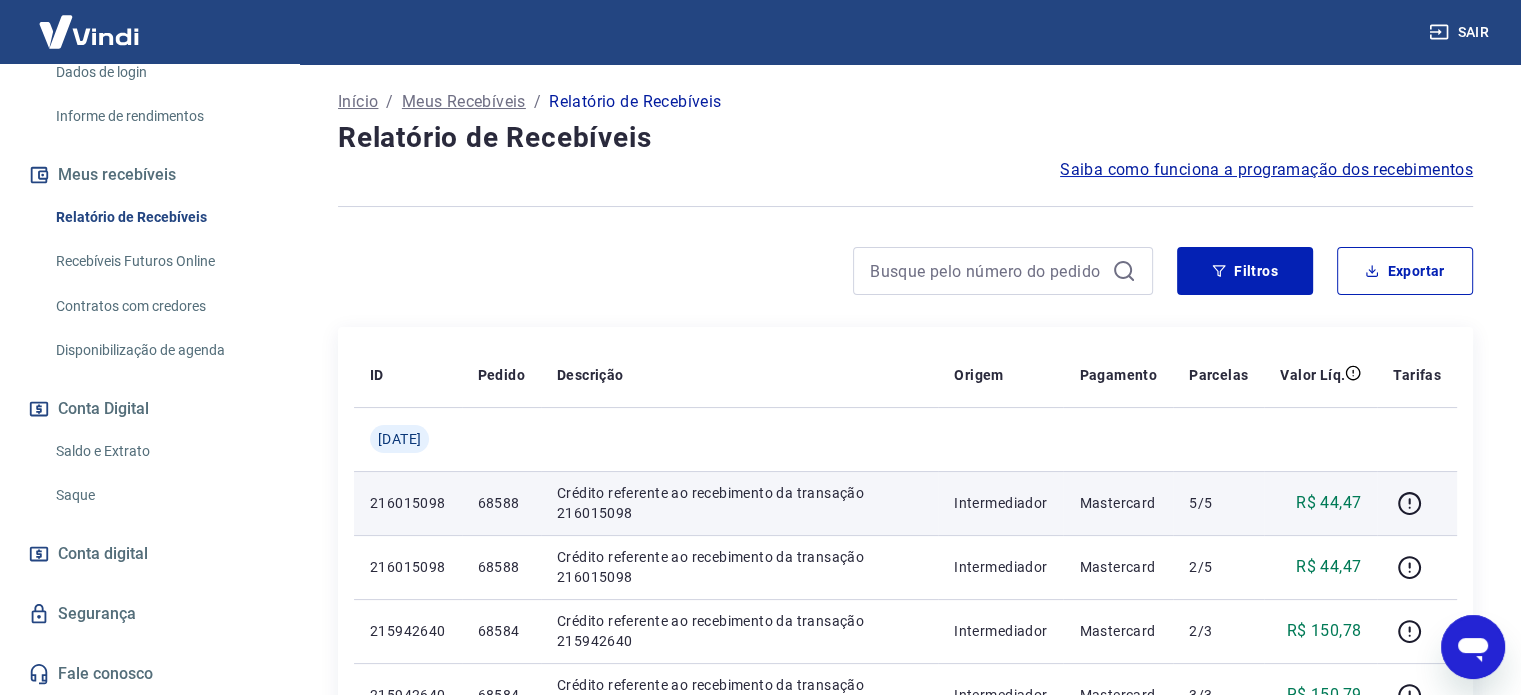 scroll, scrollTop: 0, scrollLeft: 0, axis: both 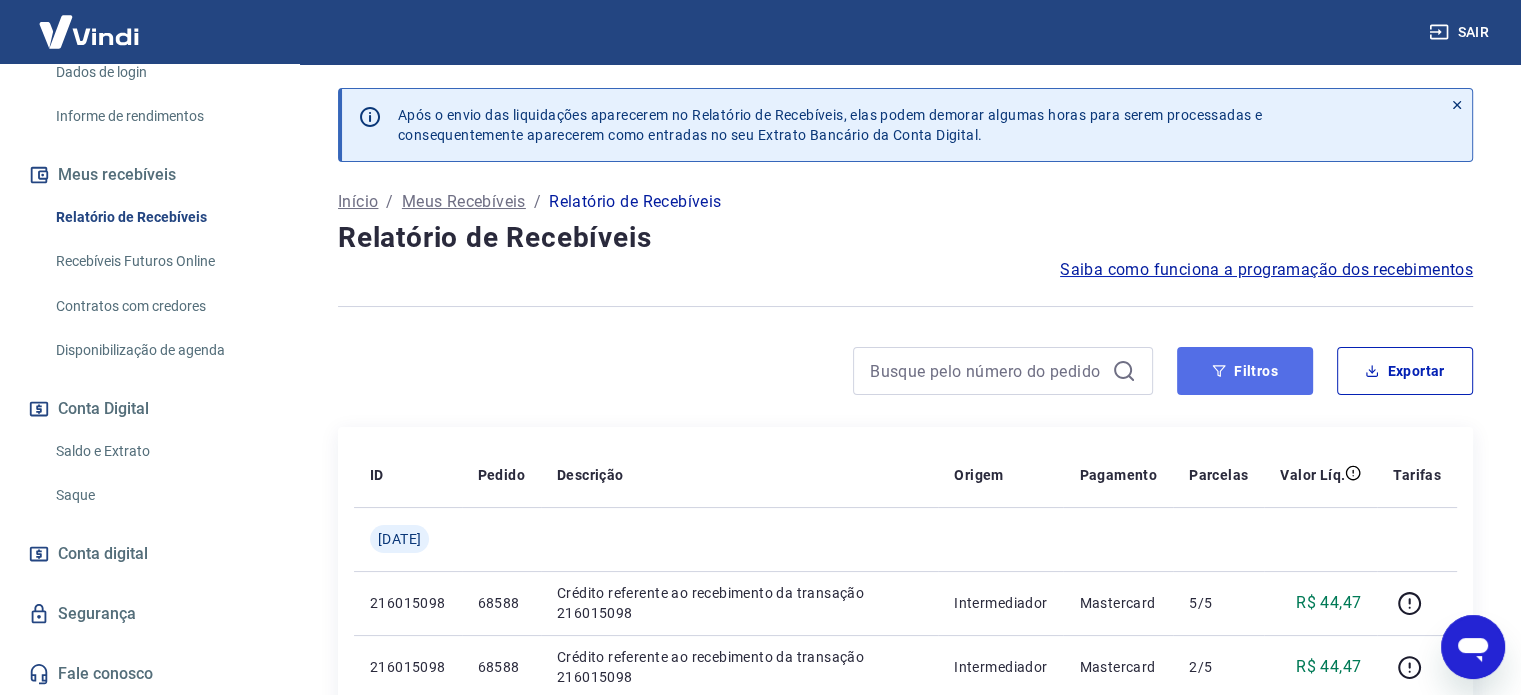 click 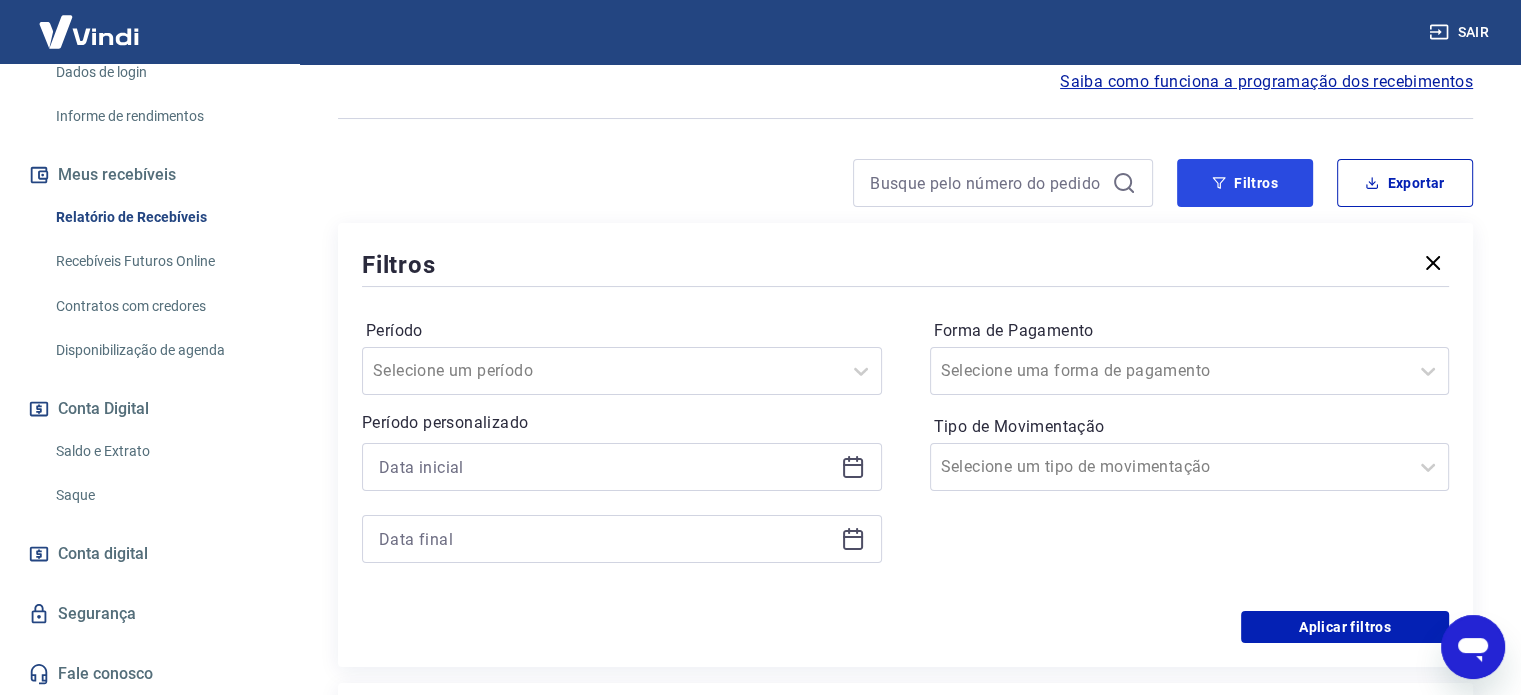 scroll, scrollTop: 200, scrollLeft: 0, axis: vertical 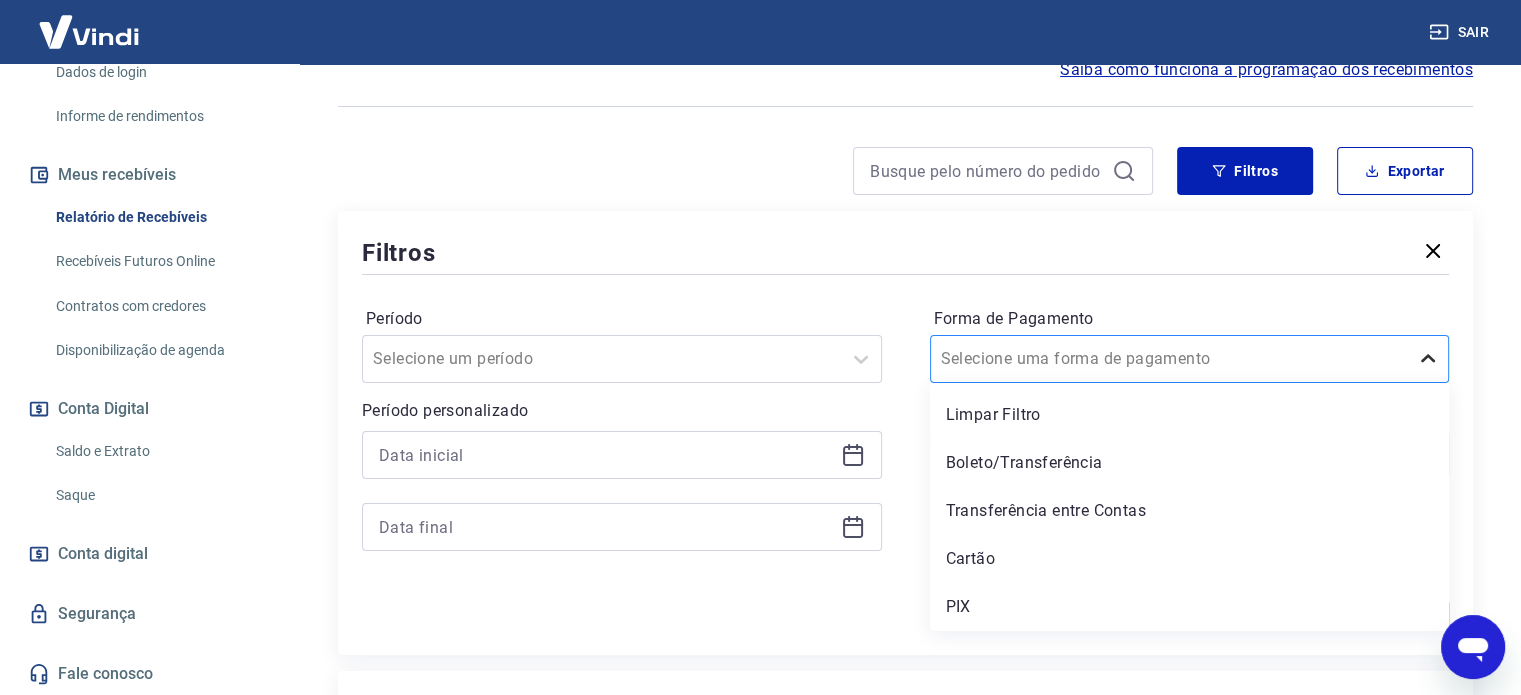 click 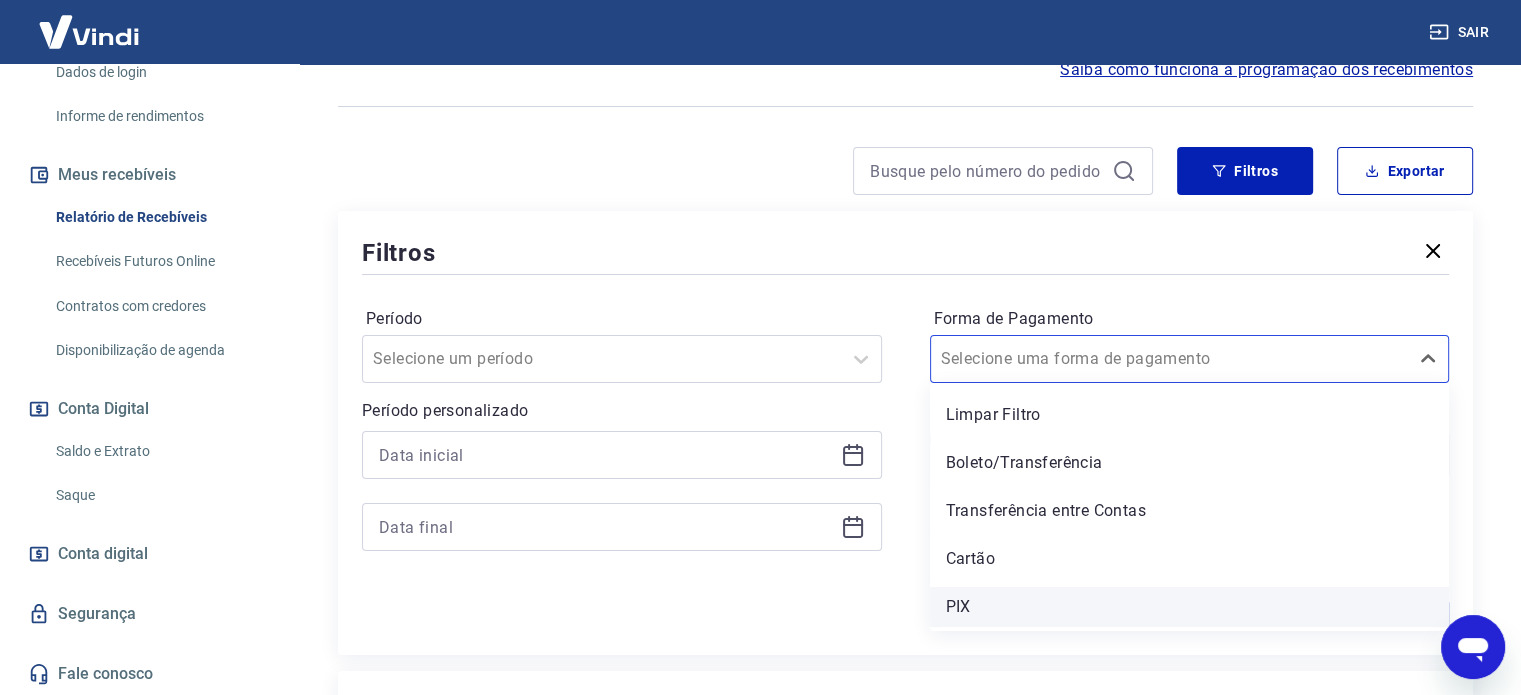 click on "PIX" at bounding box center (1190, 607) 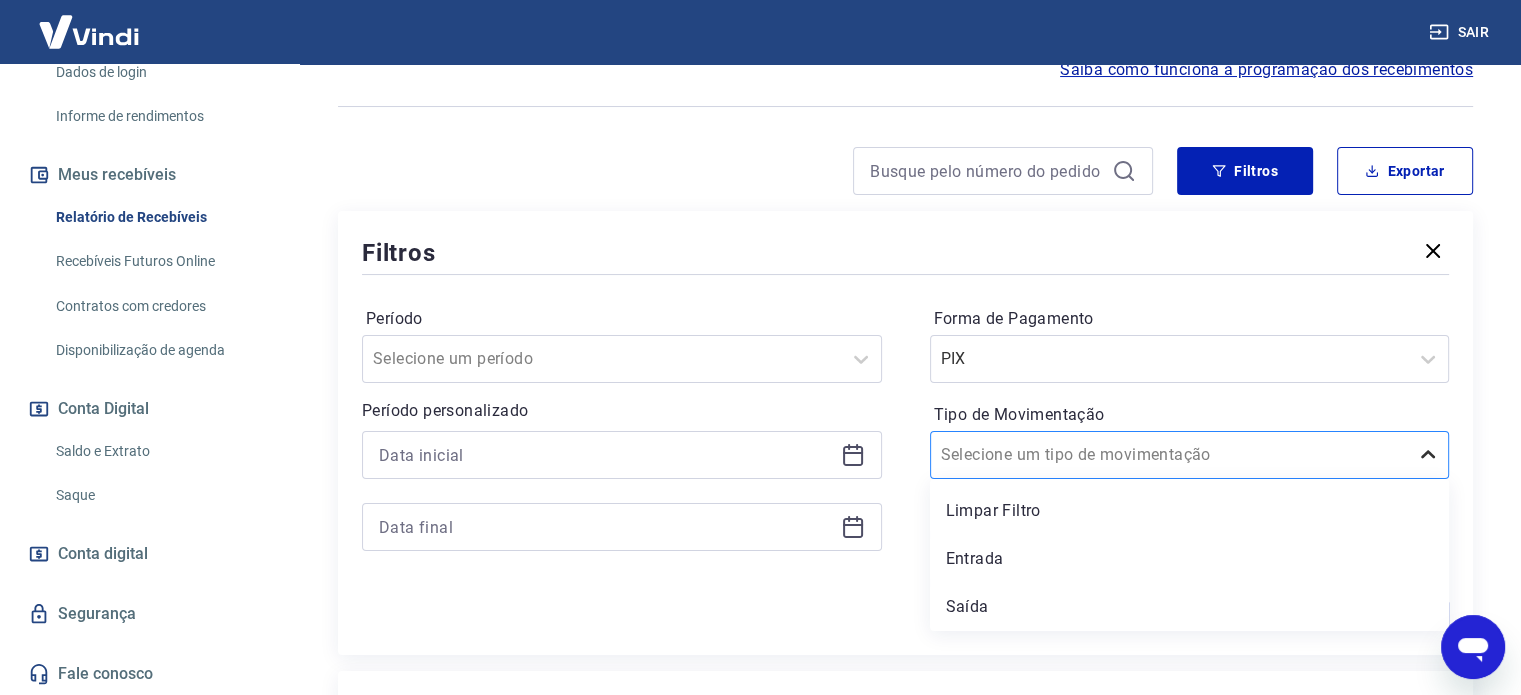 click 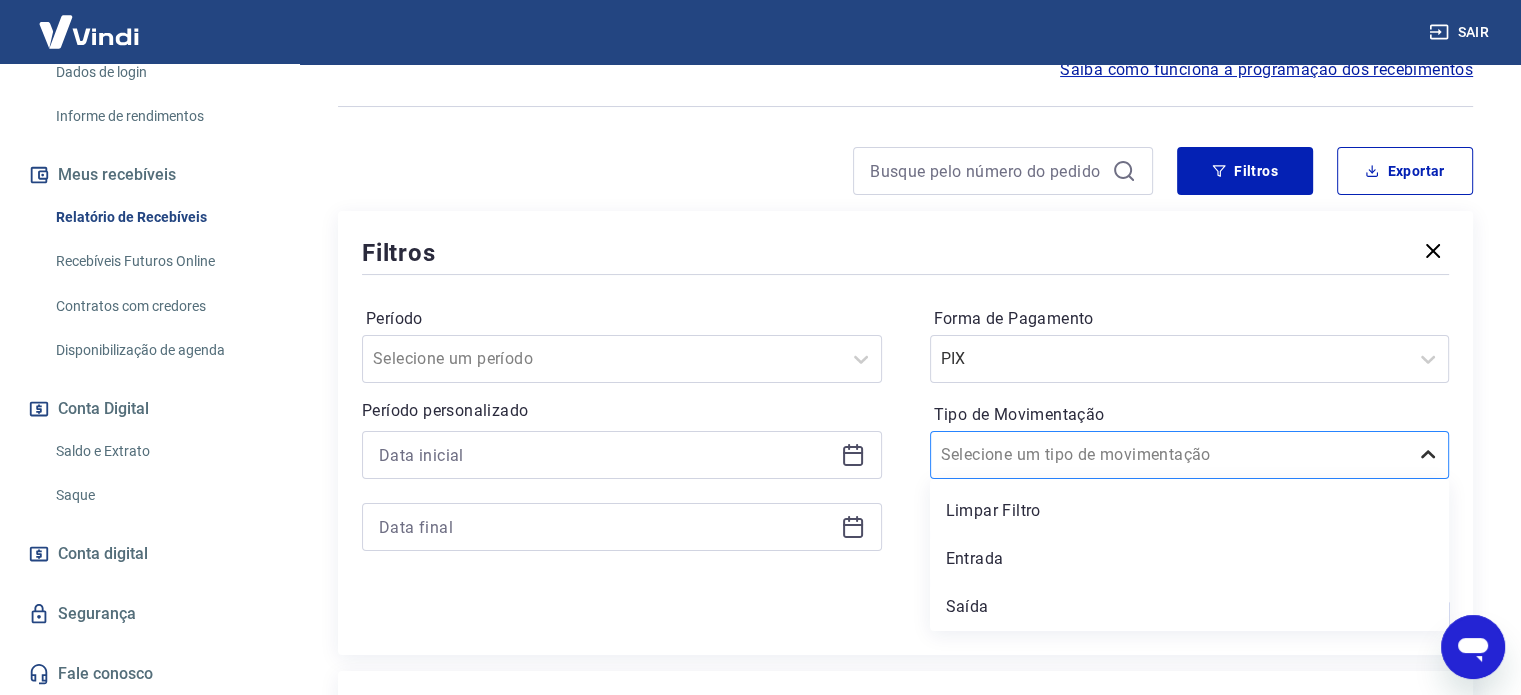 click 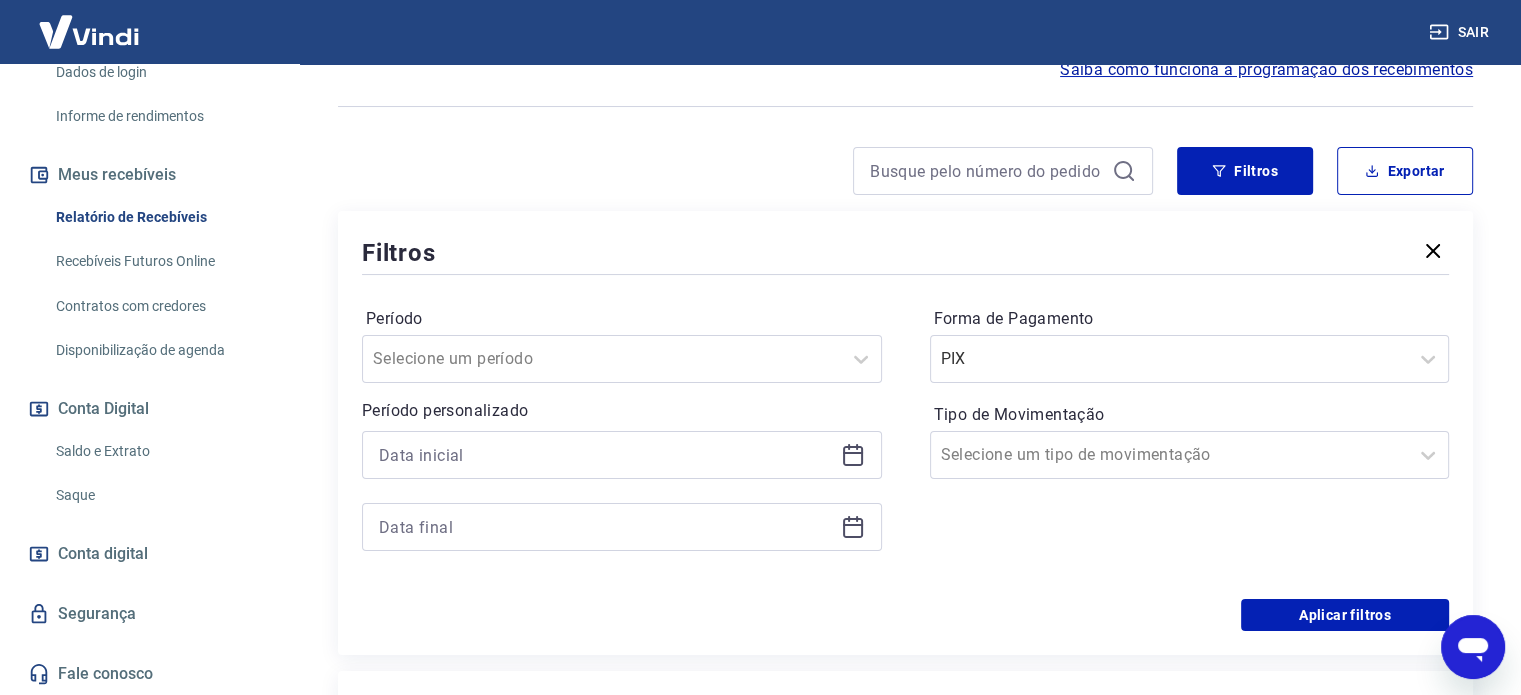 click 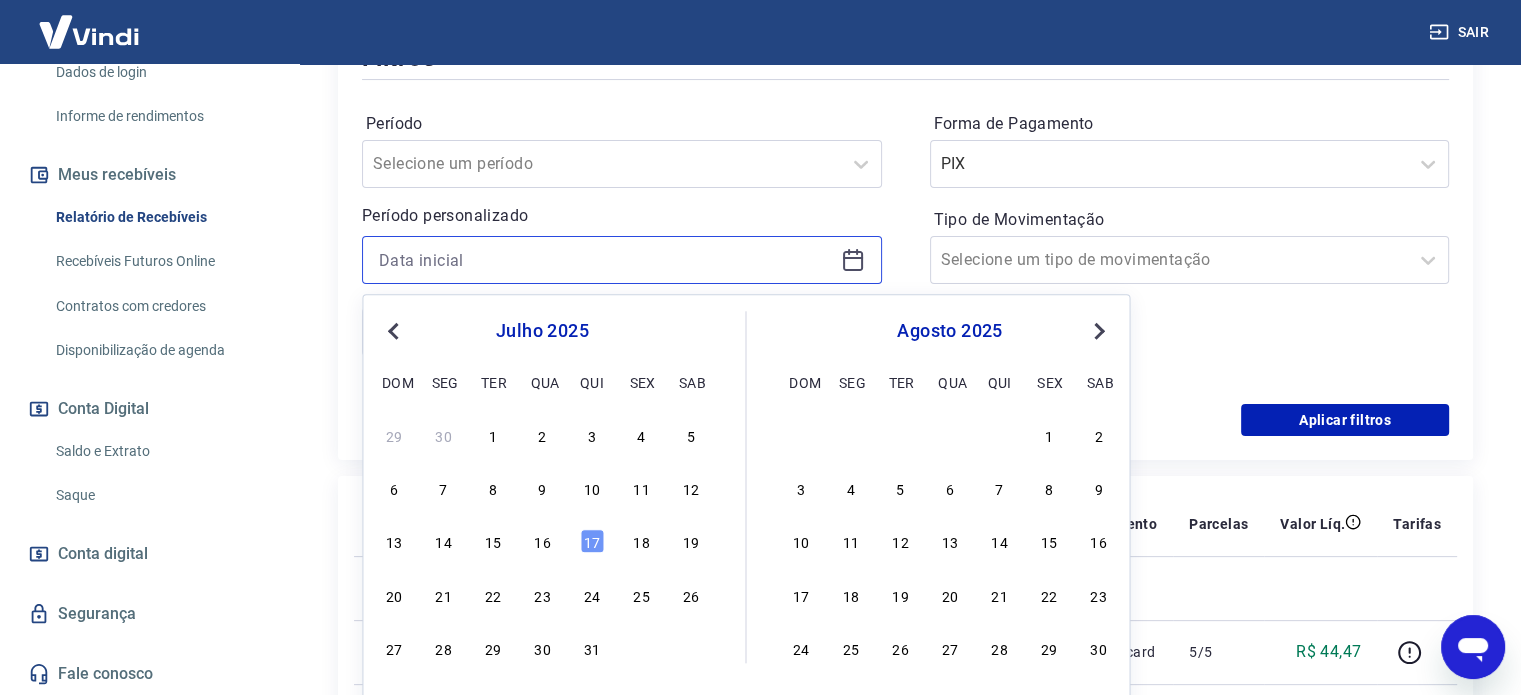 scroll, scrollTop: 400, scrollLeft: 0, axis: vertical 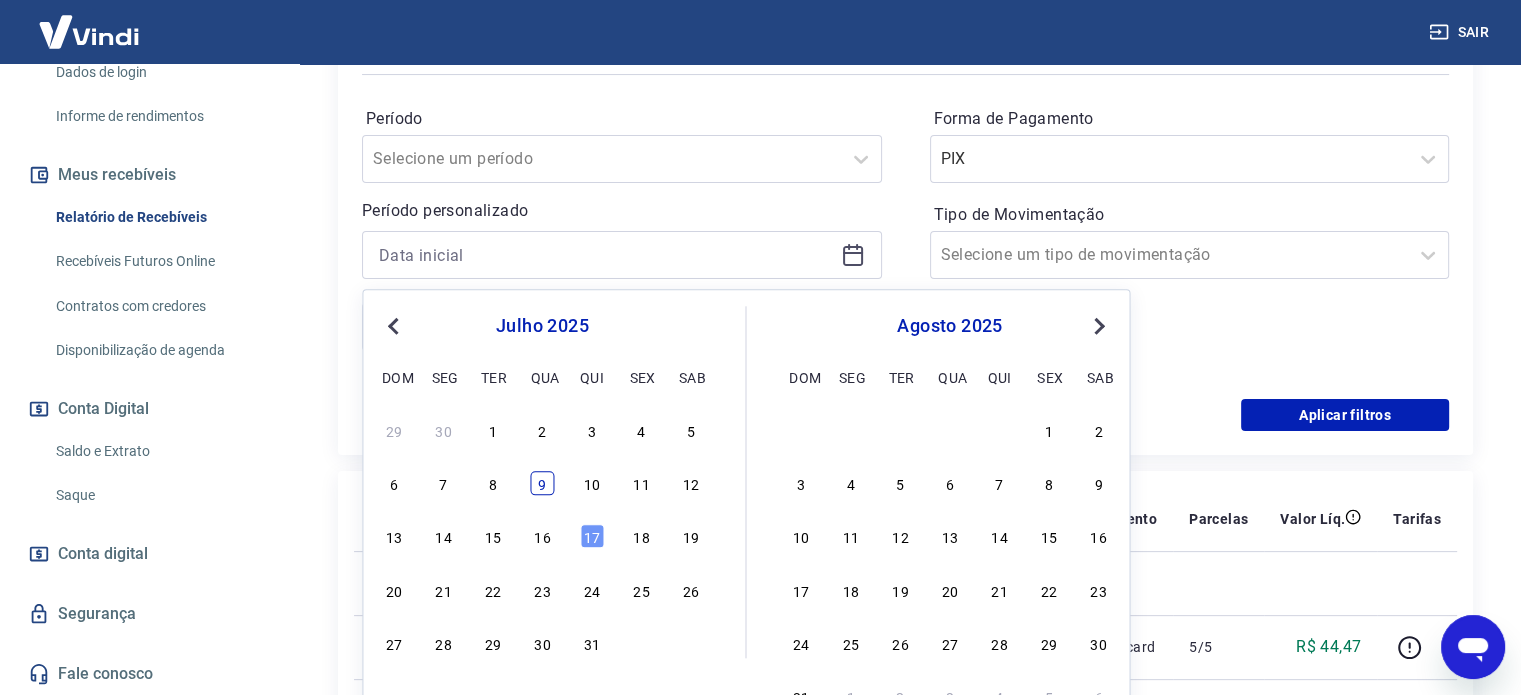 click on "6 7 8 9 10 11 12" at bounding box center [542, 483] 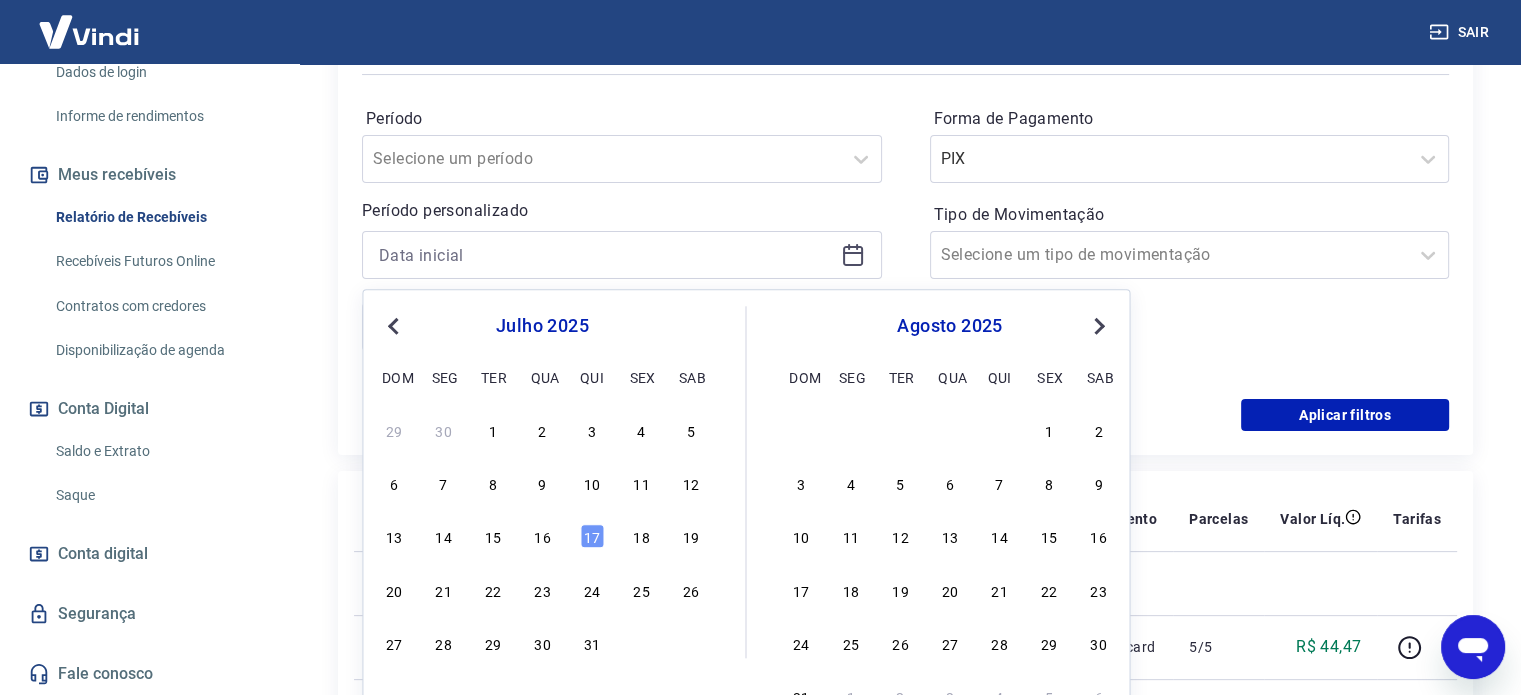 type on "09/07/2025" 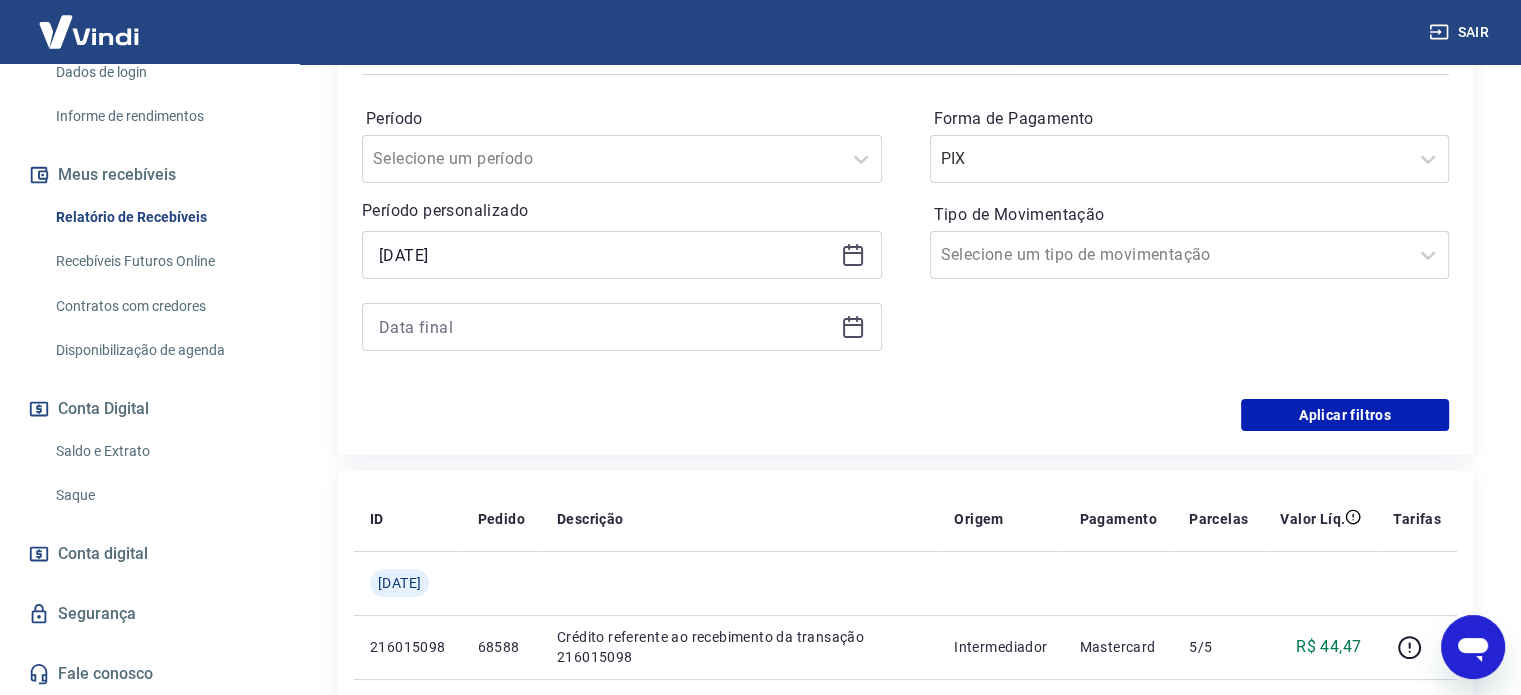 click on "ID Pedido Descrição Origem Pagamento Parcelas Valor Líq. Tarifas Seg, 14 jul 216015098 68588 Crédito referente ao recebimento da transação 216015098 Intermediador Mastercard 5/5 R$ 44,47 216015098 68588 Crédito referente ao recebimento da transação 216015098 Intermediador Mastercard 2/5 R$ 44,47 215942640 68584 Crédito referente ao recebimento da transação 215942640 Intermediador Mastercard 2/3 R$ 150,78 215942640 68584 Crédito referente ao recebimento da transação 215942640 Intermediador Mastercard 3/3 R$ 150,79 215938101 68582 Crédito referente ao recebimento da transação 215938101 Intermediador Mastercard 2/2 R$ 102,93 215942640 68584 Crédito referente ao recebimento da transação 215942640 Intermediador Mastercard 1/3 R$ 150,78 215938101 68582 Crédito referente ao recebimento da transação 215938101 Intermediador Mastercard 1/2 R$ 102,92 215884860 68574 Crédito referente ao recebimento da transação 215884860 Intermediador Mastercard 2/3 R$ 138,46 215884860 68574 Mastercard" at bounding box center (905, 1223) 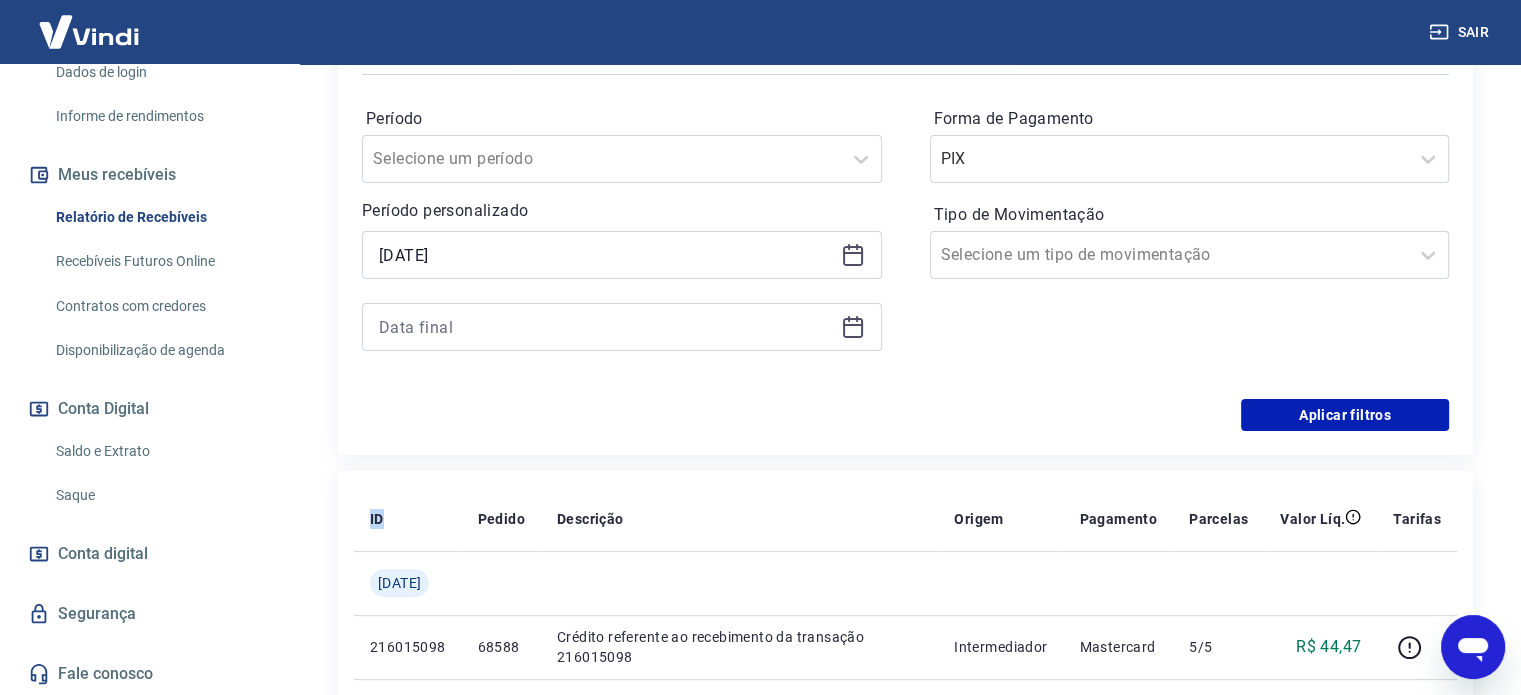 click on "ID Pedido Descrição Origem Pagamento Parcelas Valor Líq. Tarifas Seg, 14 jul 216015098 68588 Crédito referente ao recebimento da transação 216015098 Intermediador Mastercard 5/5 R$ 44,47 216015098 68588 Crédito referente ao recebimento da transação 216015098 Intermediador Mastercard 2/5 R$ 44,47 215942640 68584 Crédito referente ao recebimento da transação 215942640 Intermediador Mastercard 2/3 R$ 150,78 215942640 68584 Crédito referente ao recebimento da transação 215942640 Intermediador Mastercard 3/3 R$ 150,79 215938101 68582 Crédito referente ao recebimento da transação 215938101 Intermediador Mastercard 2/2 R$ 102,93 215942640 68584 Crédito referente ao recebimento da transação 215942640 Intermediador Mastercard 1/3 R$ 150,78 215938101 68582 Crédito referente ao recebimento da transação 215938101 Intermediador Mastercard 1/2 R$ 102,92 215884860 68574 Crédito referente ao recebimento da transação 215884860 Intermediador Mastercard 2/3 R$ 138,46 215884860 68574 Mastercard" at bounding box center [905, 1223] 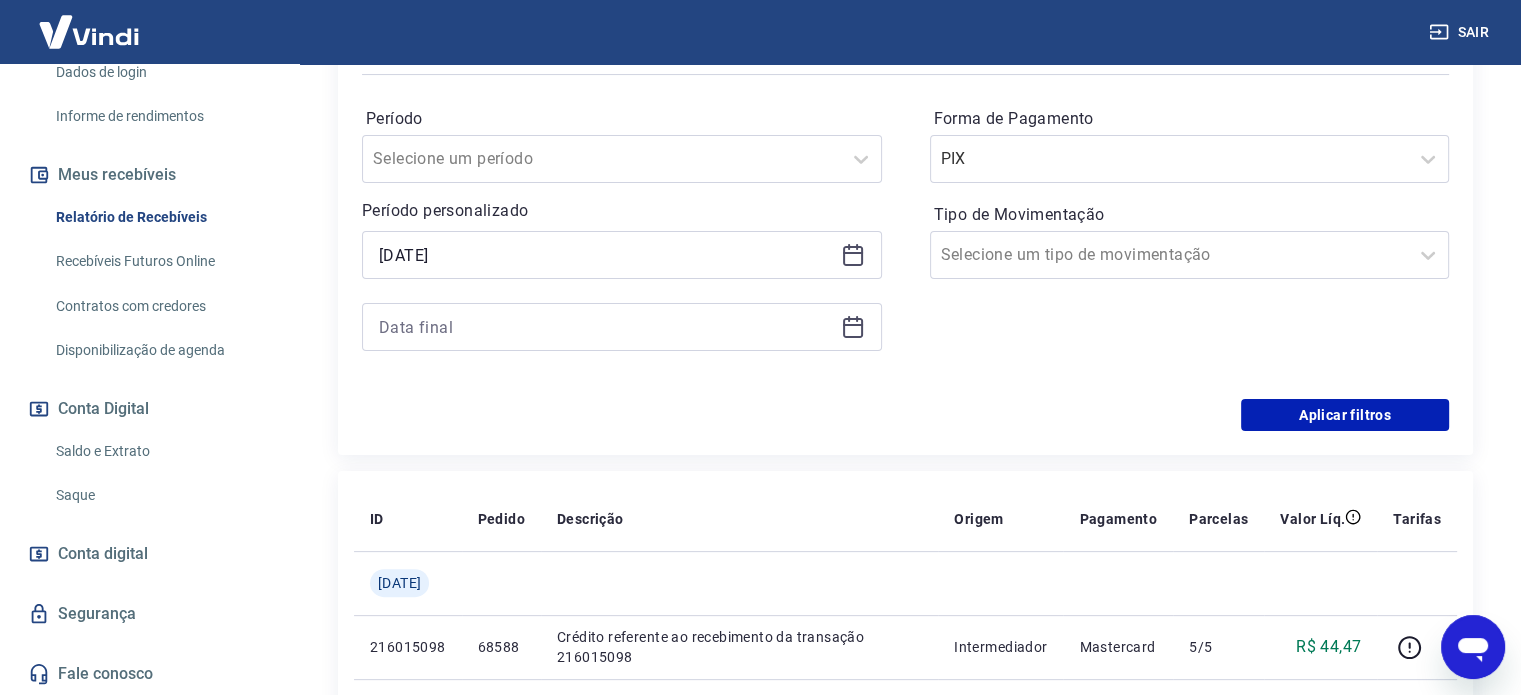 click 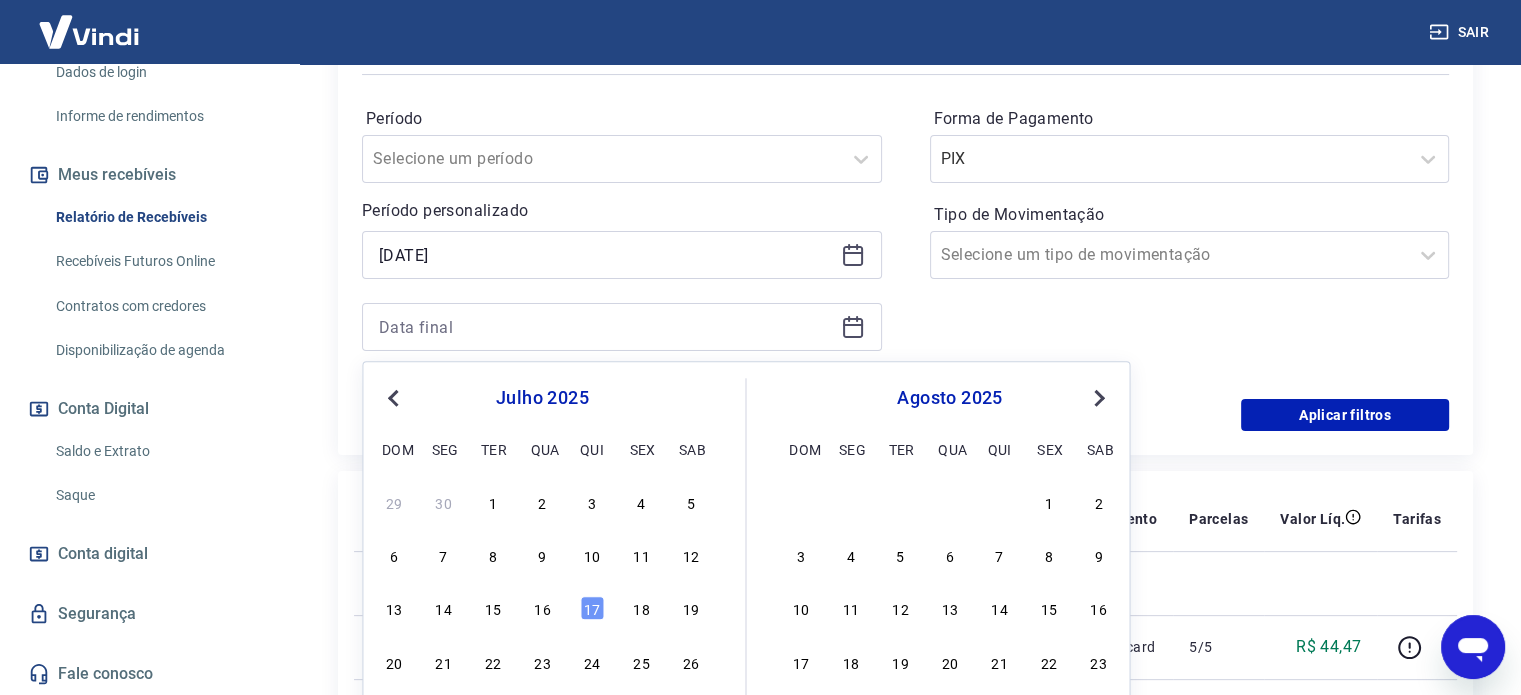 click on "13 14 15 16 17 18 19" at bounding box center [542, 608] 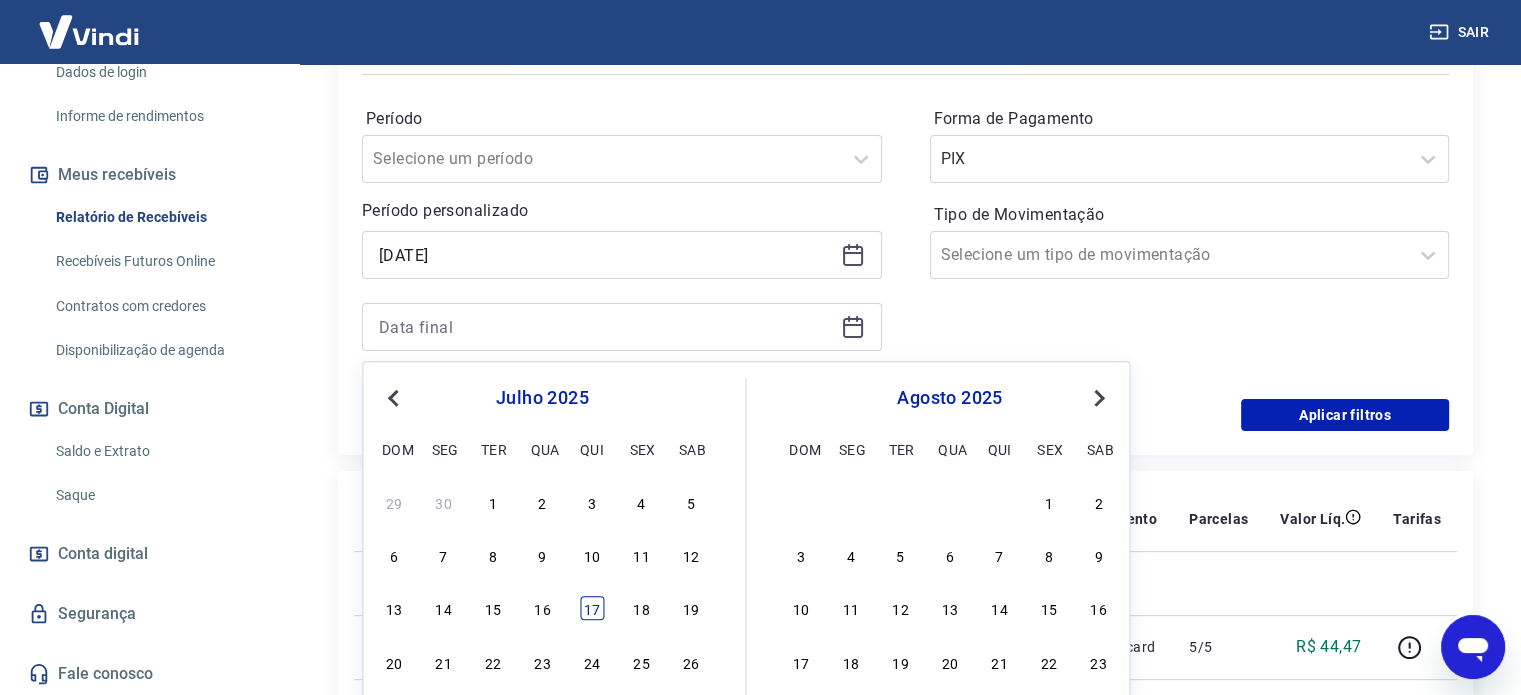 click on "17" at bounding box center (592, 609) 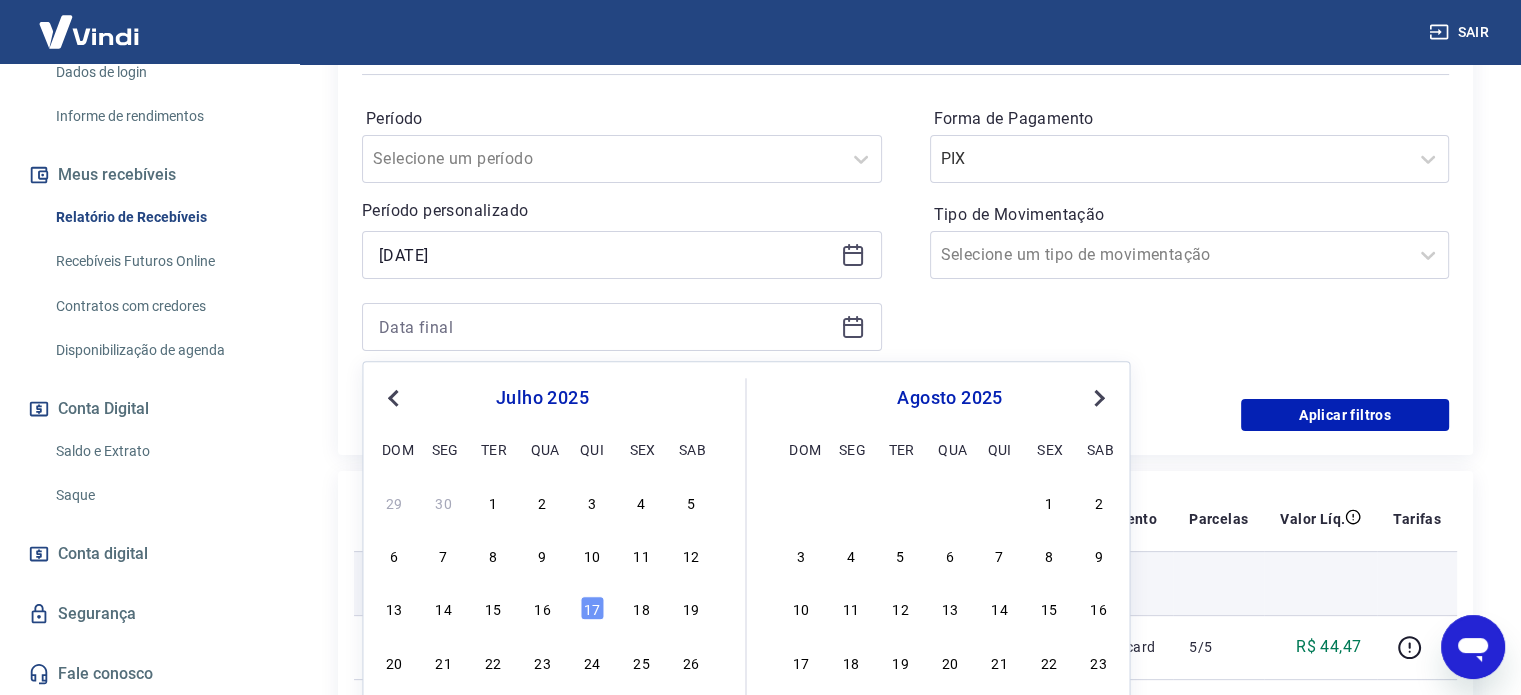 type on "17/07/2025" 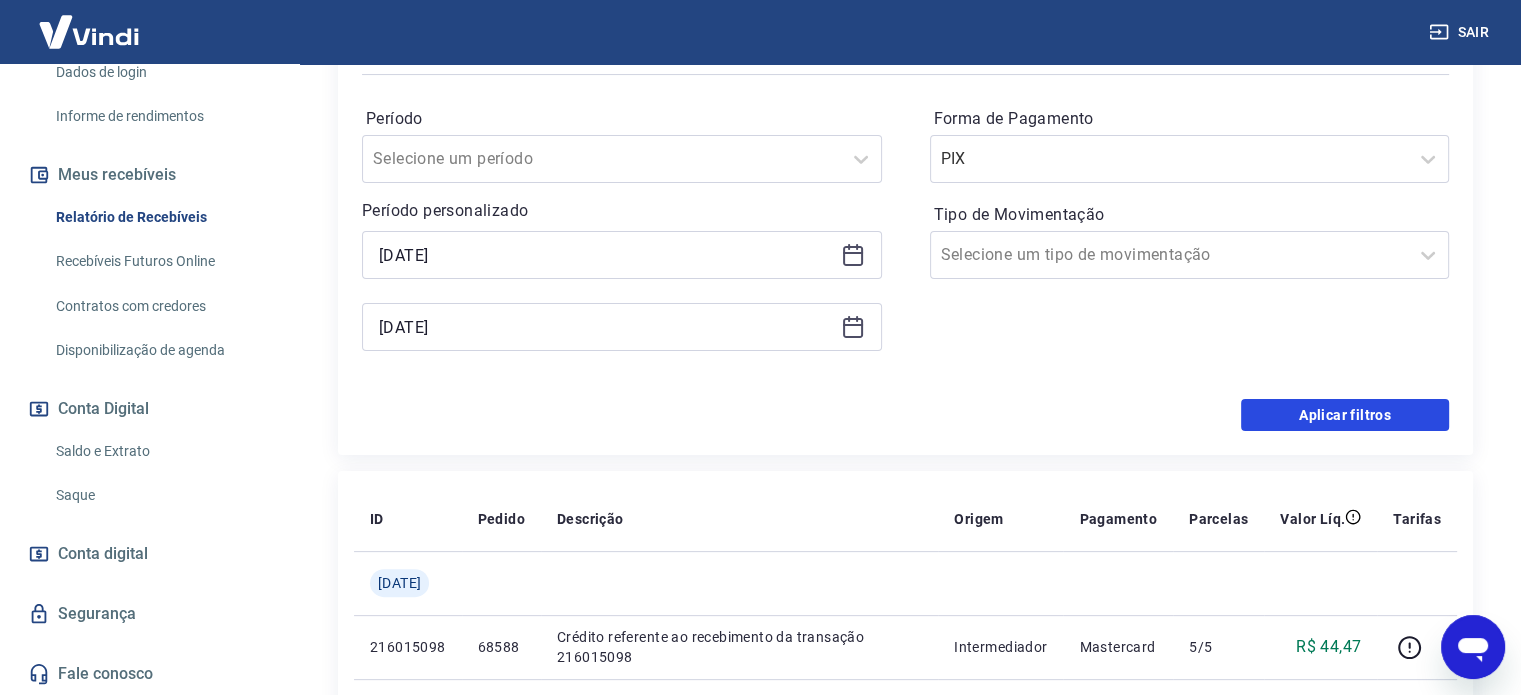 drag, startPoint x: 1345, startPoint y: 419, endPoint x: 864, endPoint y: 599, distance: 513.57666 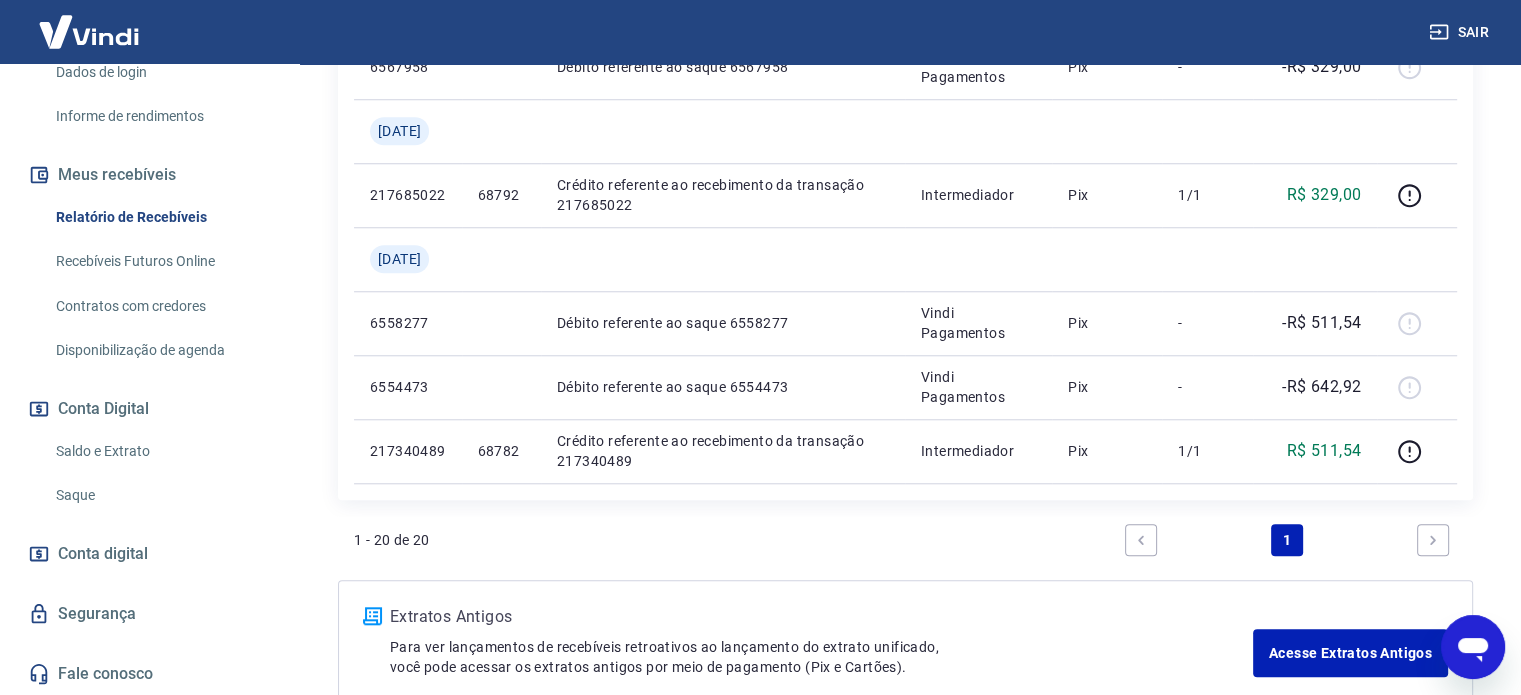 scroll, scrollTop: 1867, scrollLeft: 0, axis: vertical 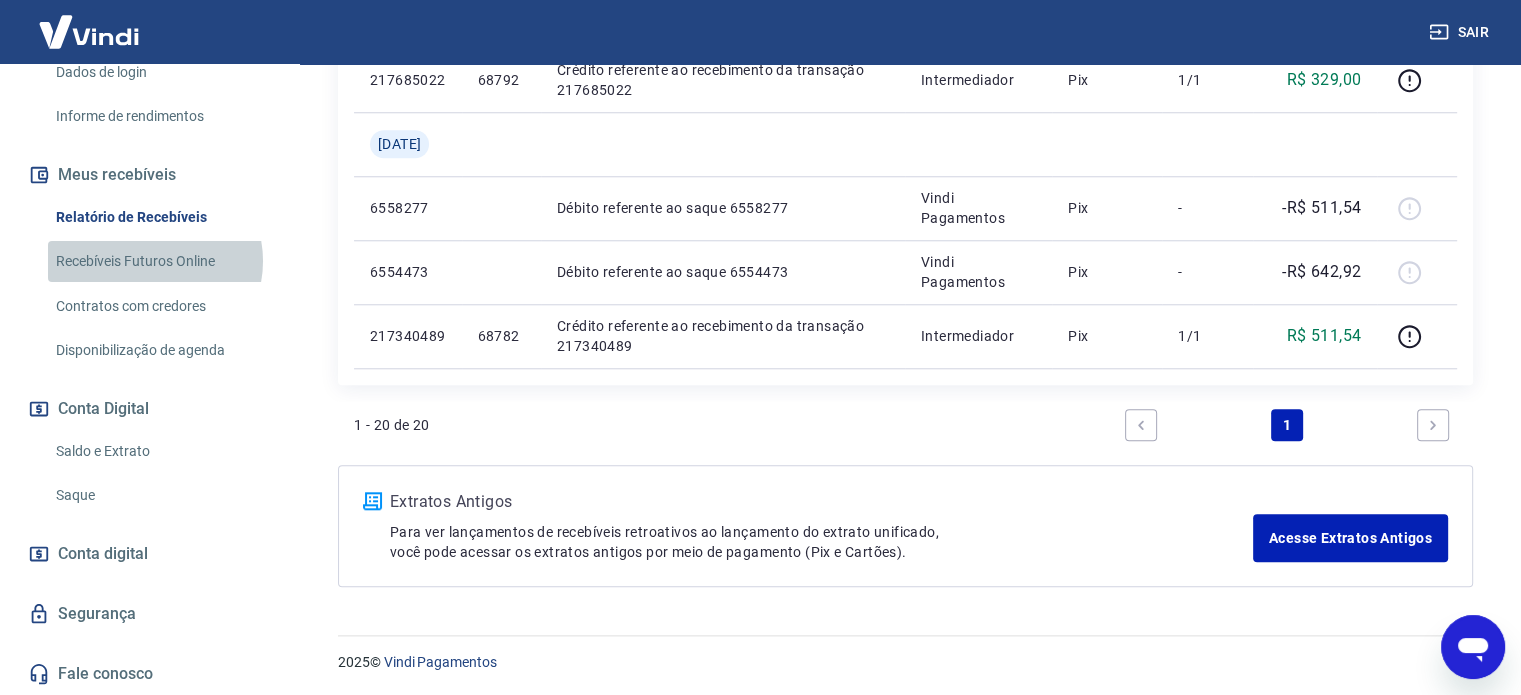 click on "Recebíveis Futuros Online" at bounding box center [161, 261] 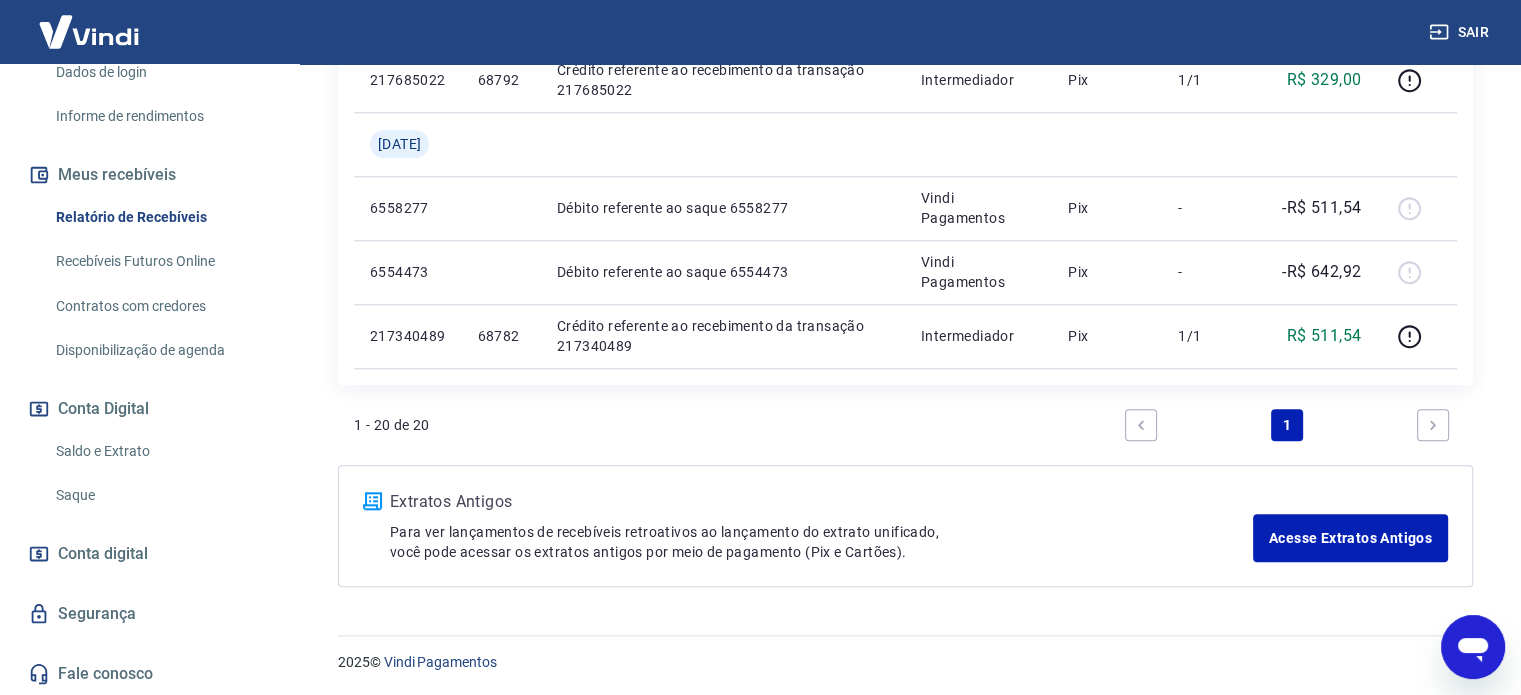 click on "Meus recebíveis" at bounding box center (149, 175) 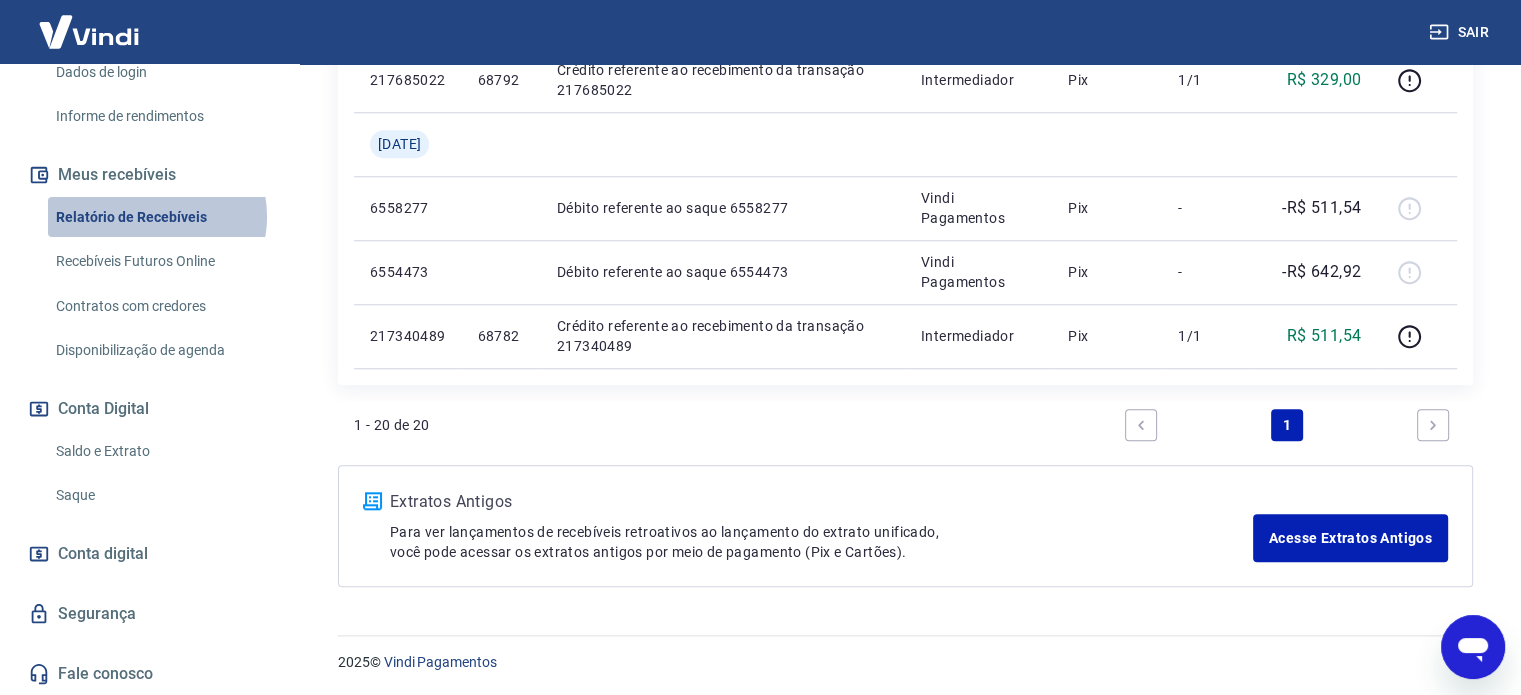 drag, startPoint x: 156, startPoint y: 216, endPoint x: 652, endPoint y: 327, distance: 508.26862 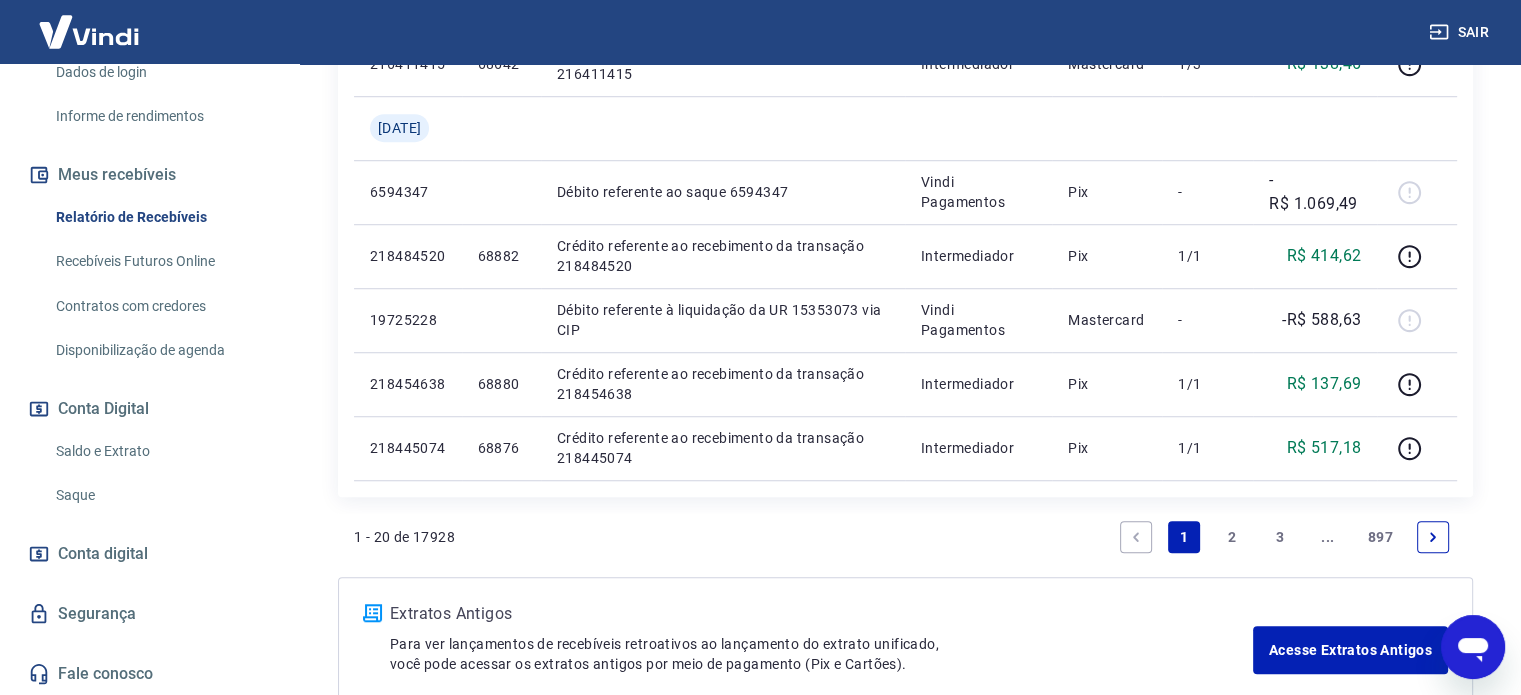 scroll, scrollTop: 1500, scrollLeft: 0, axis: vertical 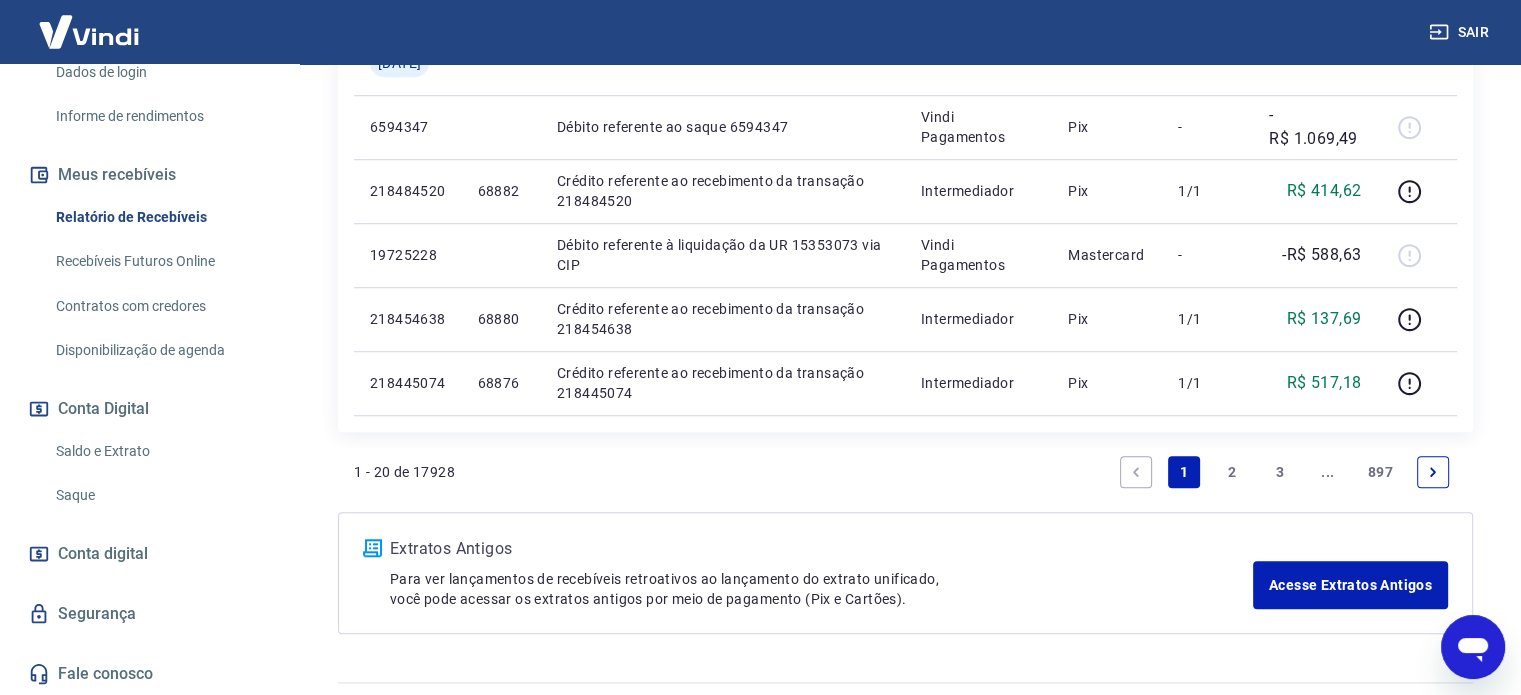 click on "2" at bounding box center [1232, 472] 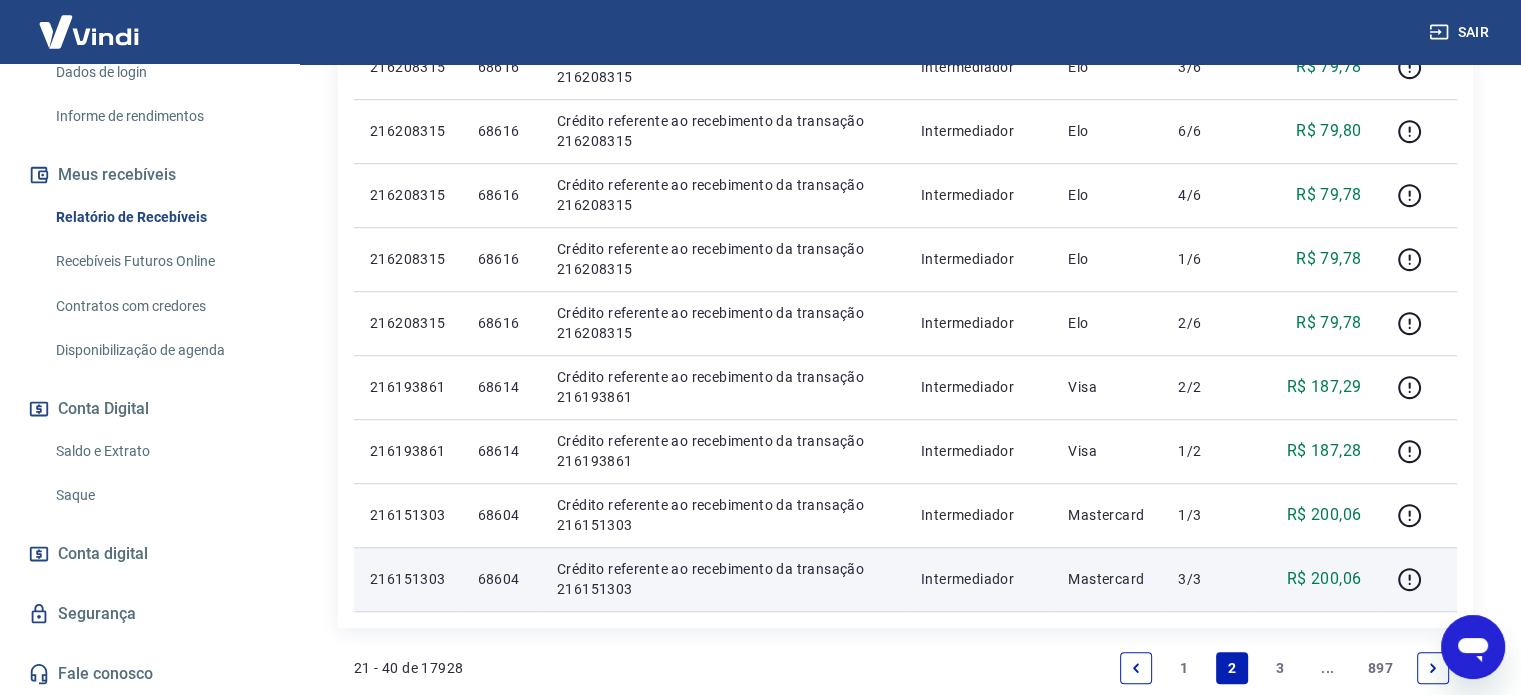 scroll, scrollTop: 1500, scrollLeft: 0, axis: vertical 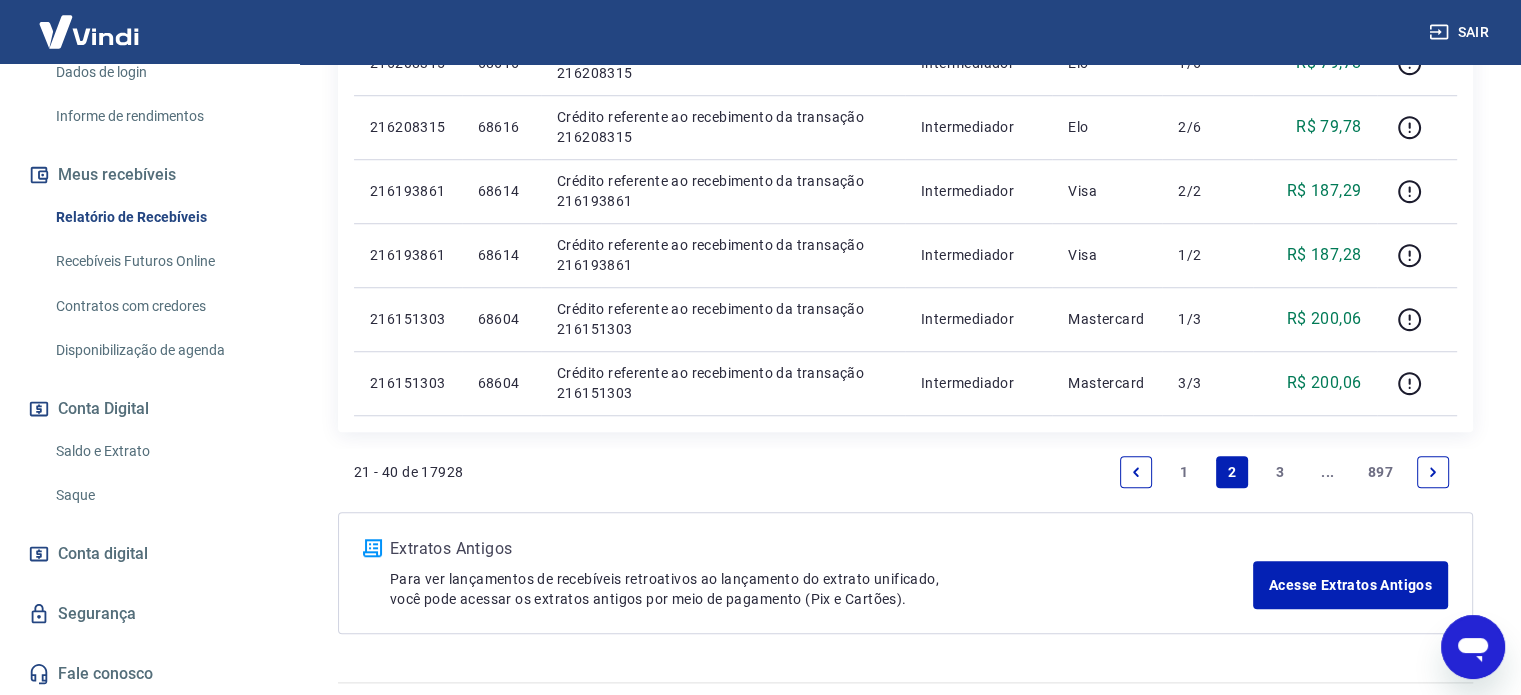 click on "3" at bounding box center (1280, 472) 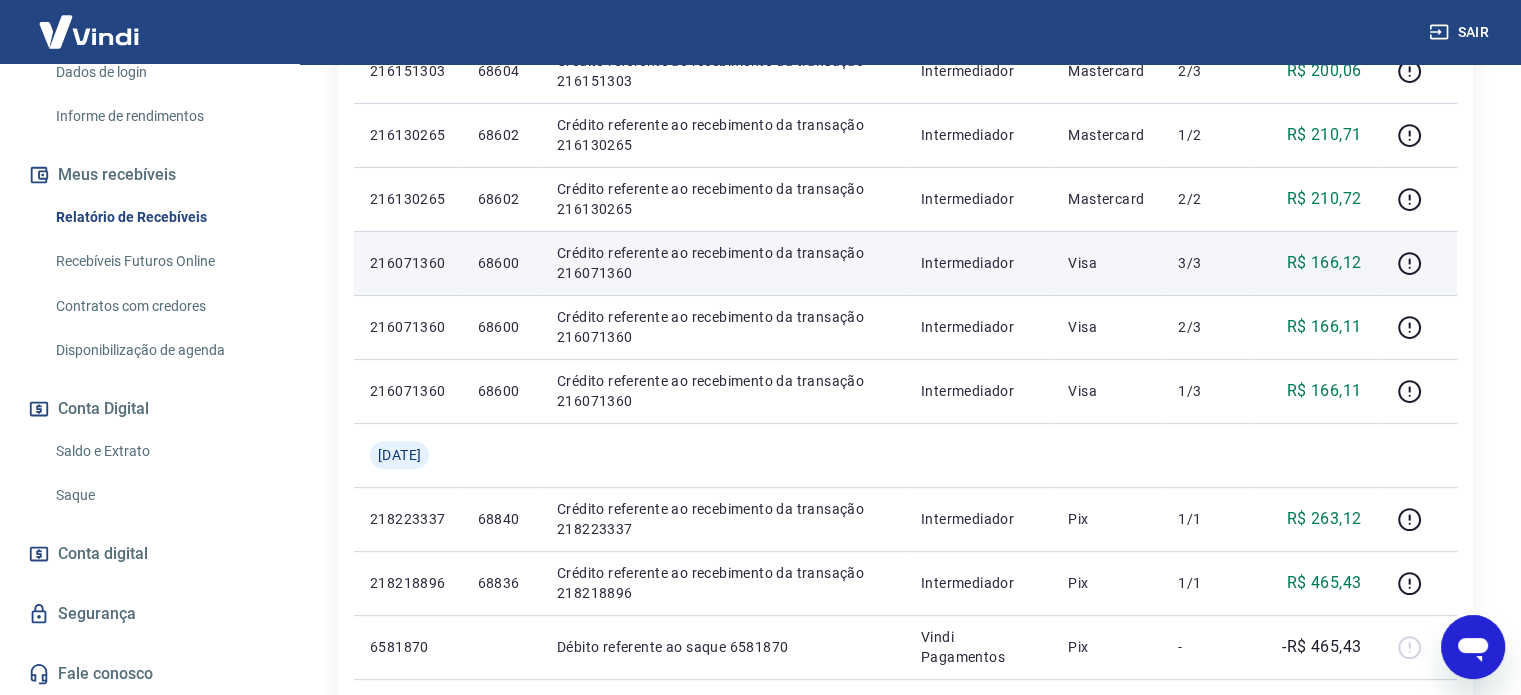 scroll, scrollTop: 659, scrollLeft: 0, axis: vertical 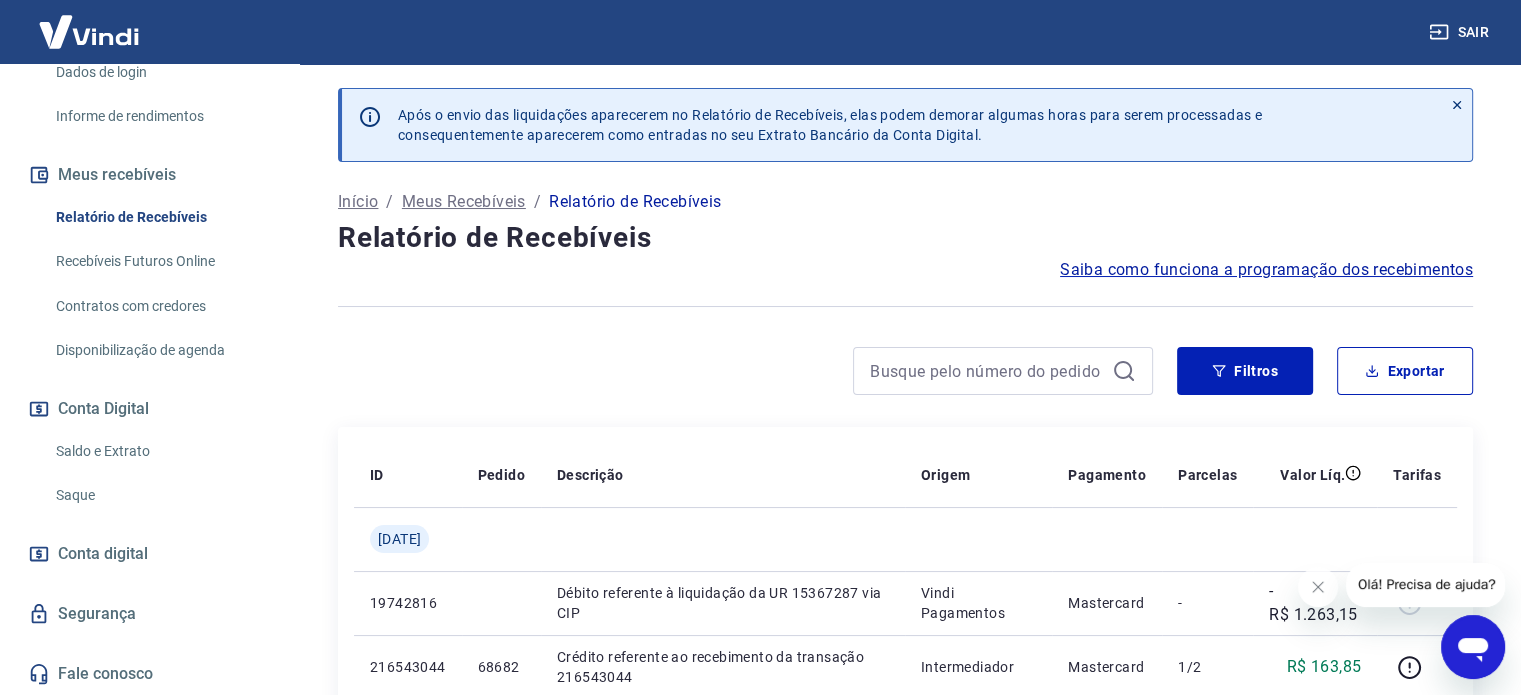 click on "Conta digital" at bounding box center (103, 554) 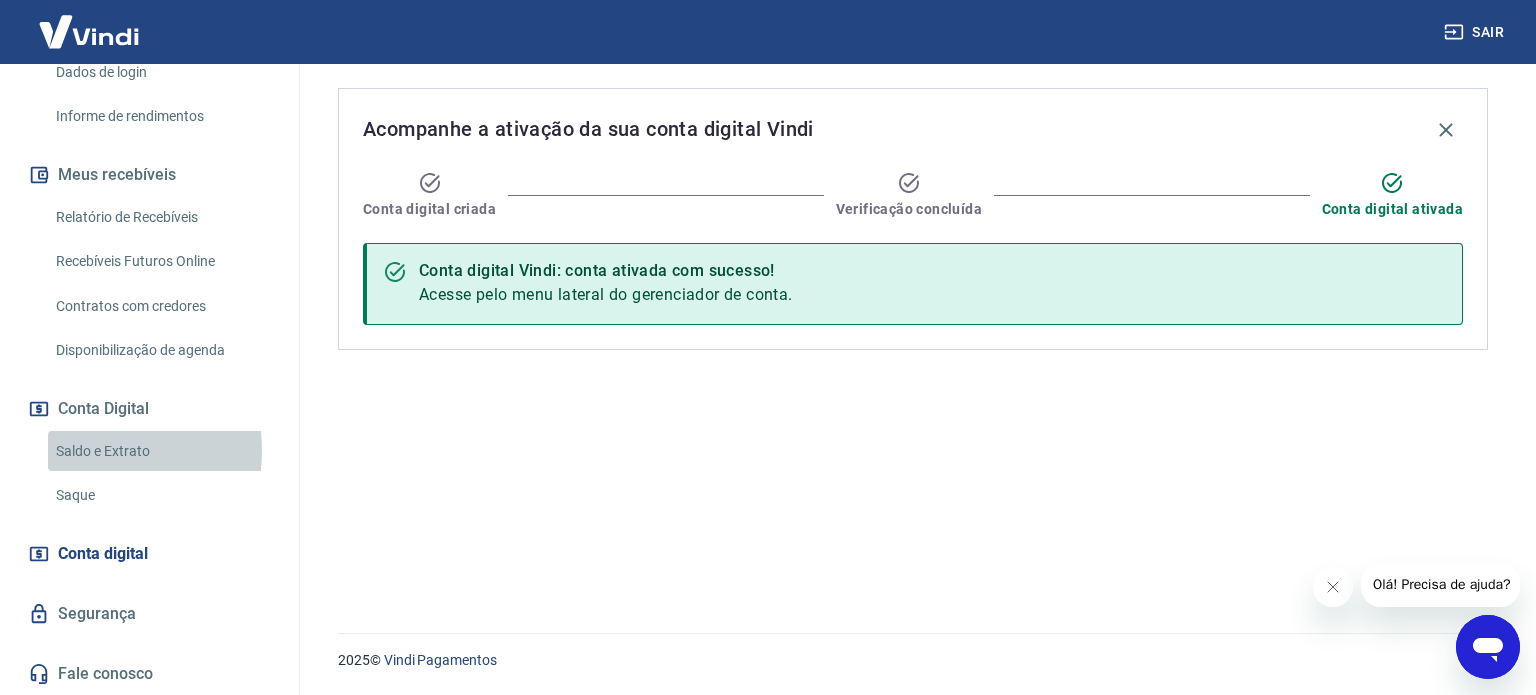 click on "Saldo e Extrato" at bounding box center (161, 451) 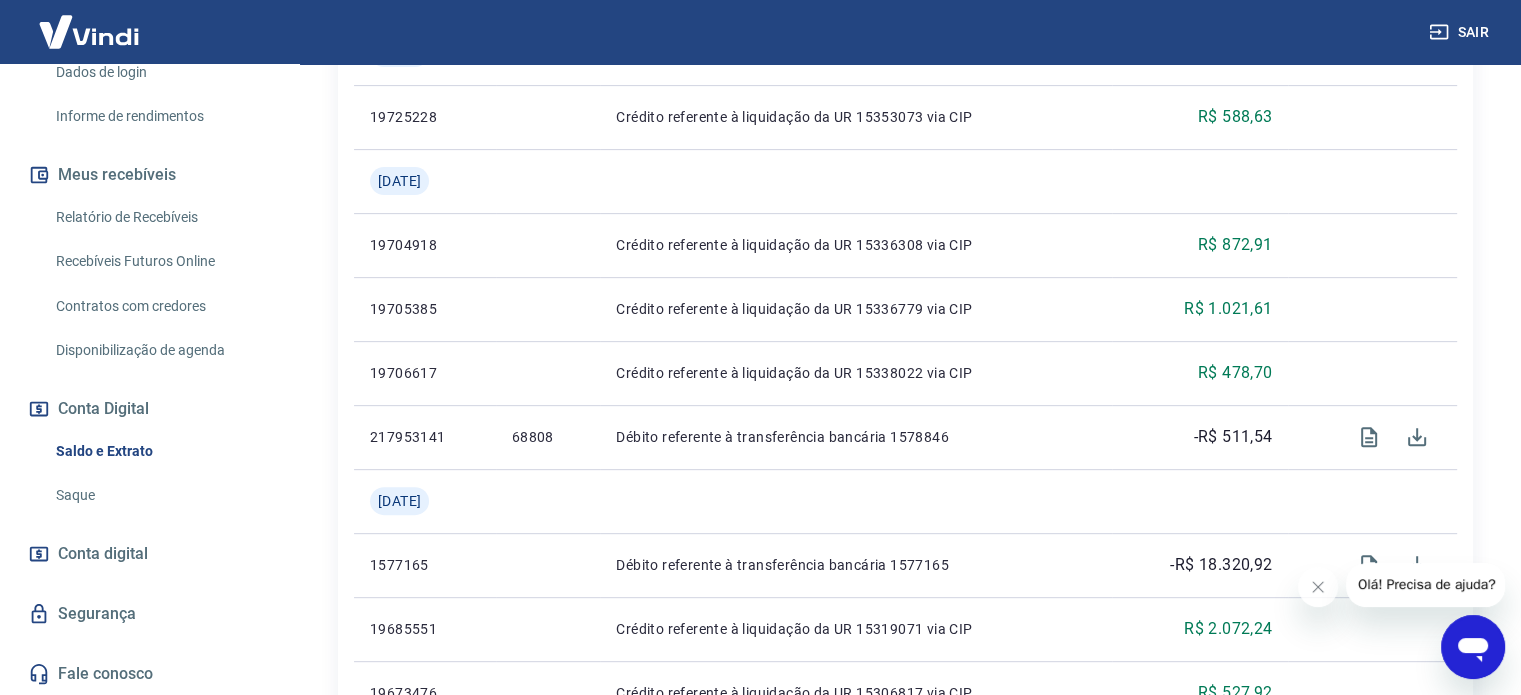 scroll, scrollTop: 700, scrollLeft: 0, axis: vertical 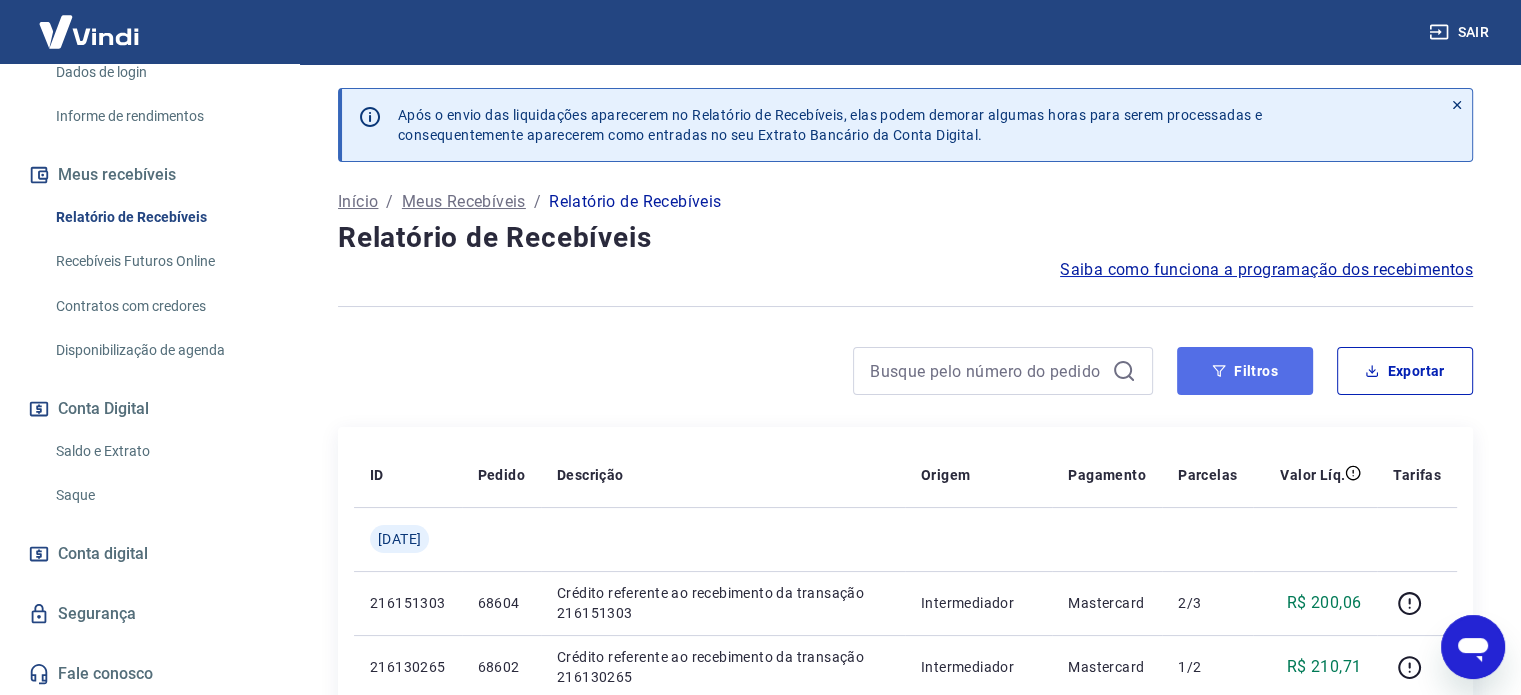 click on "Filtros" at bounding box center [1245, 371] 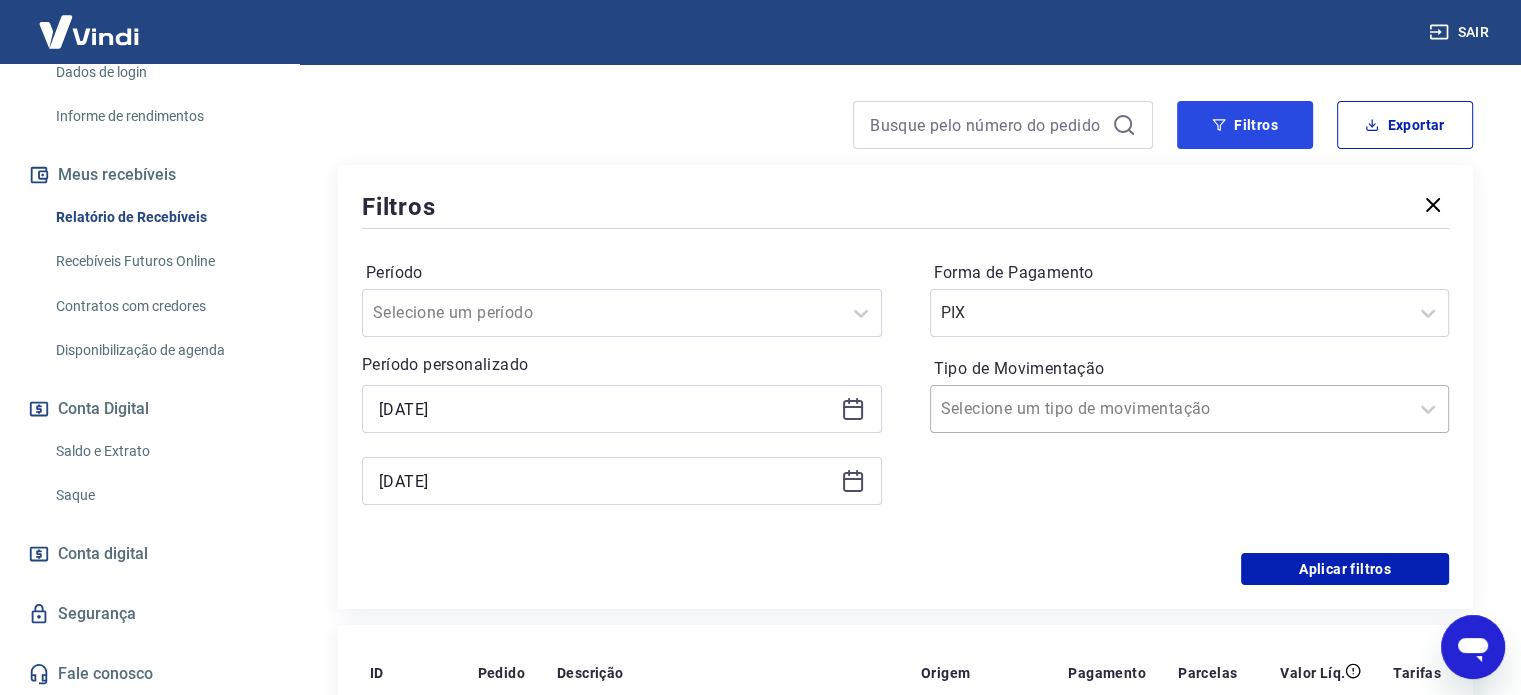 scroll, scrollTop: 300, scrollLeft: 0, axis: vertical 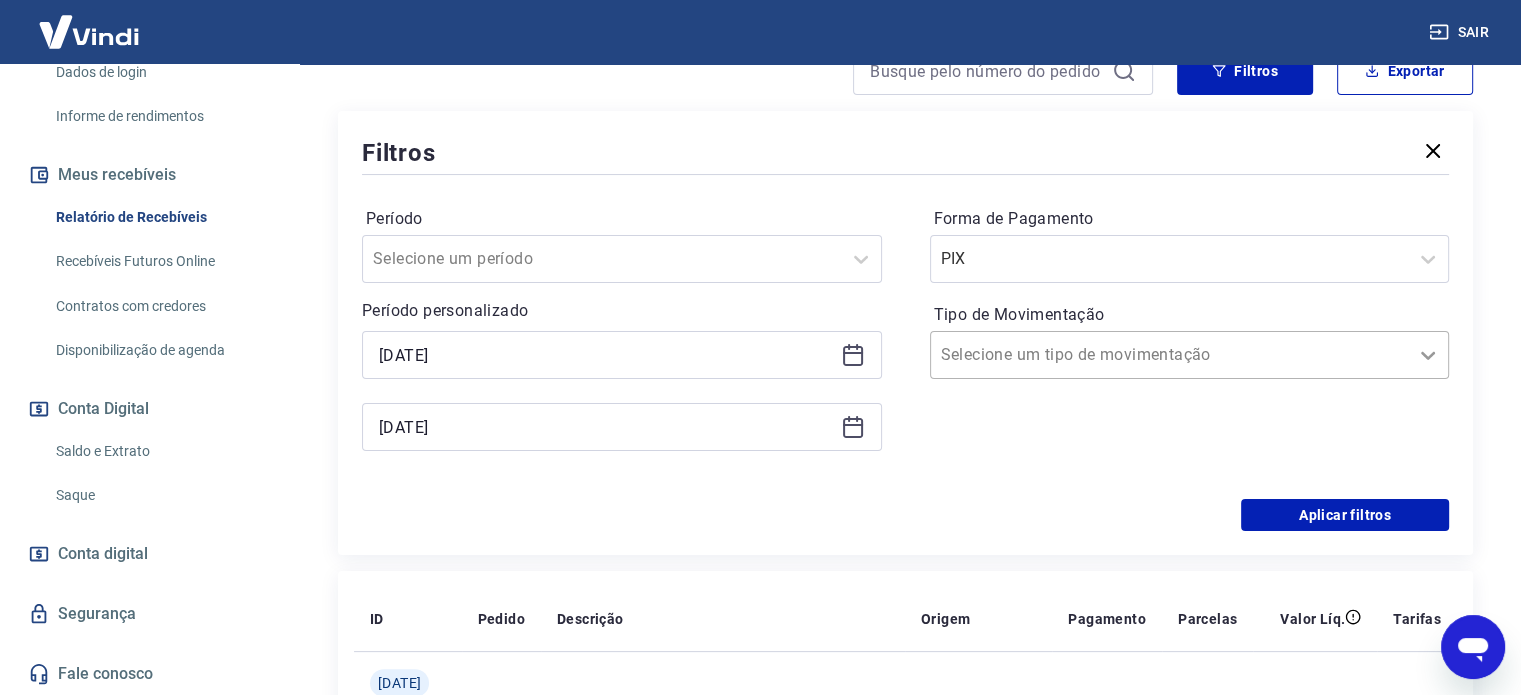 click 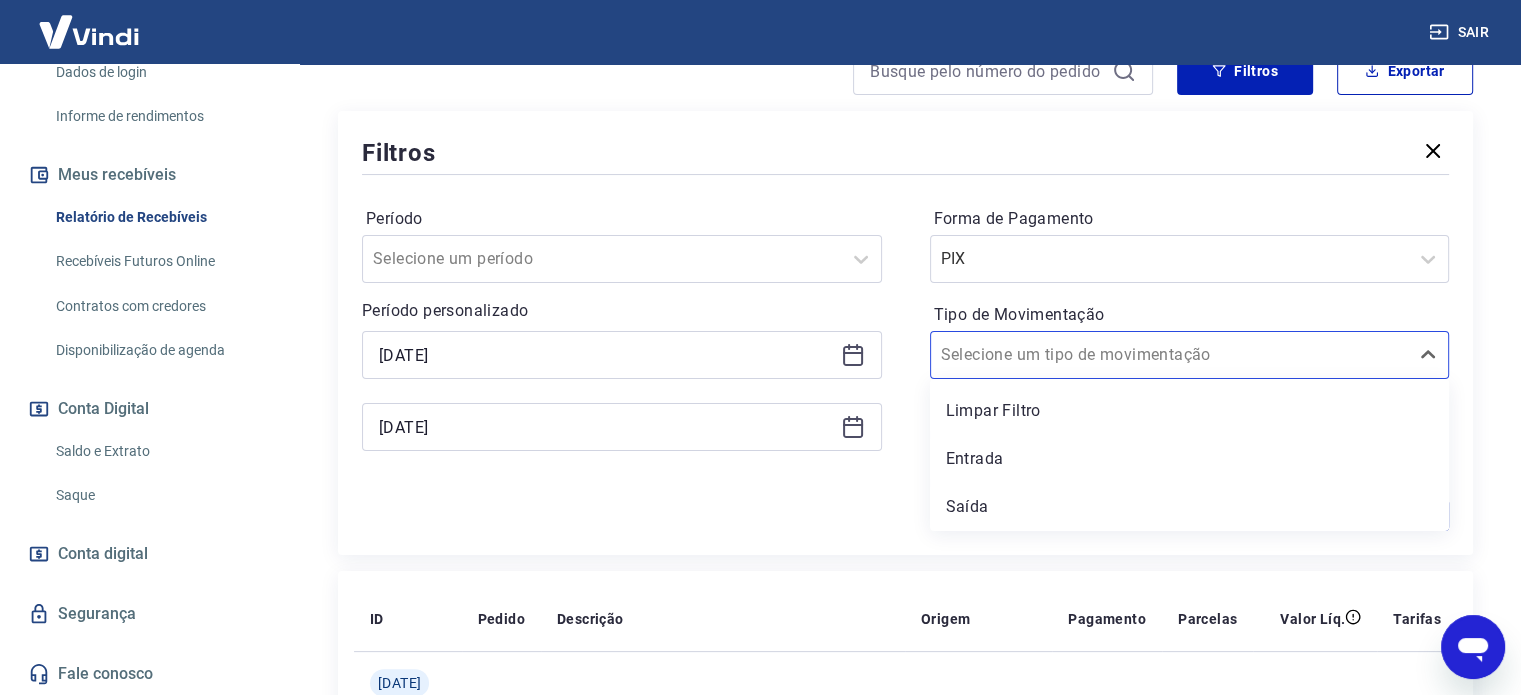 click on "Limpar Filtro" at bounding box center (1190, 411) 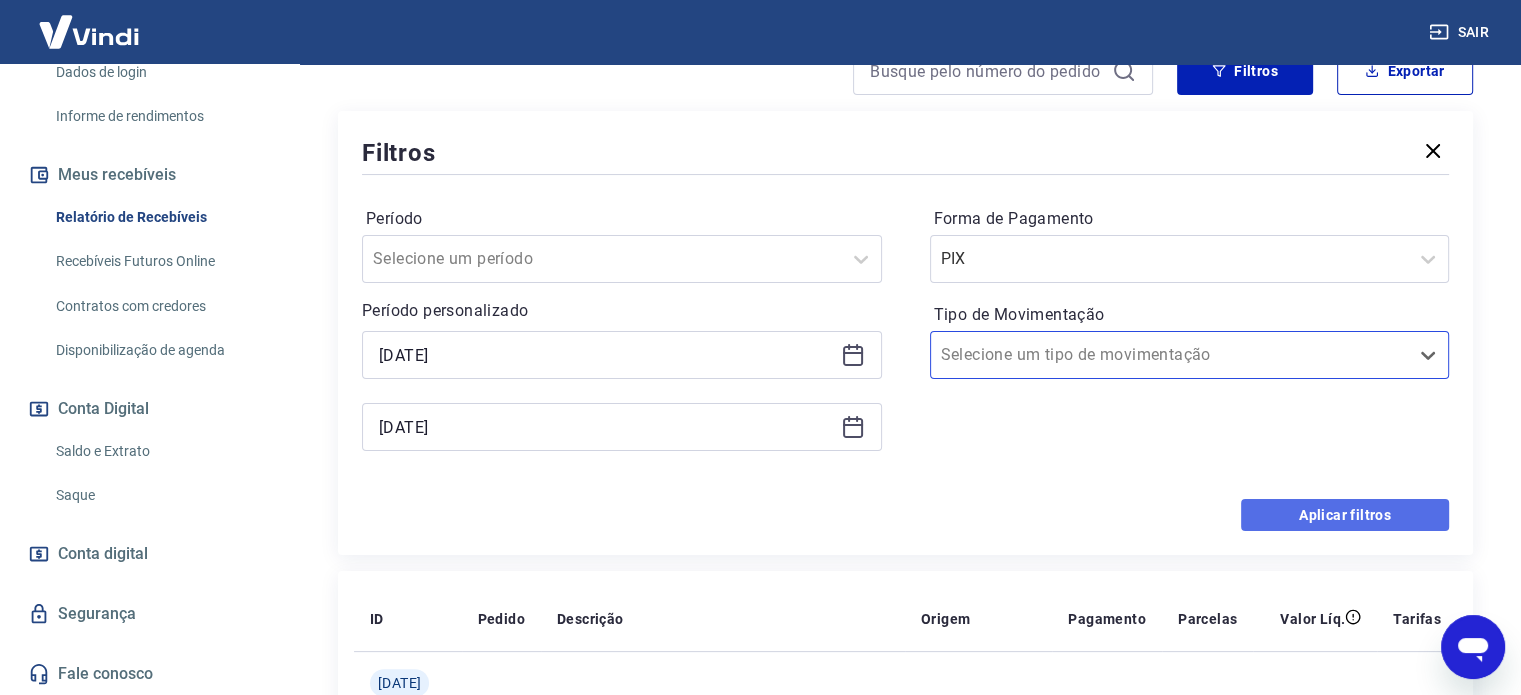 click on "Aplicar filtros" at bounding box center [1345, 515] 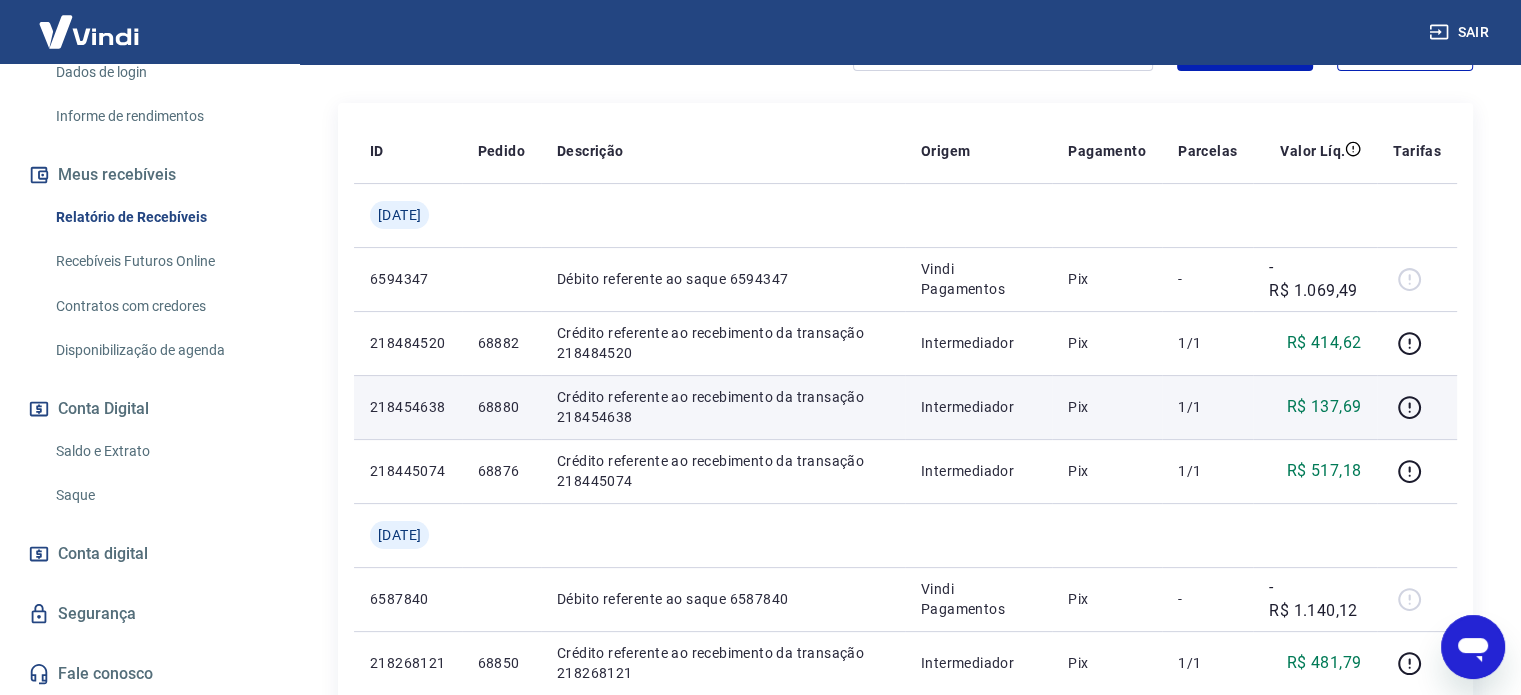 scroll, scrollTop: 200, scrollLeft: 0, axis: vertical 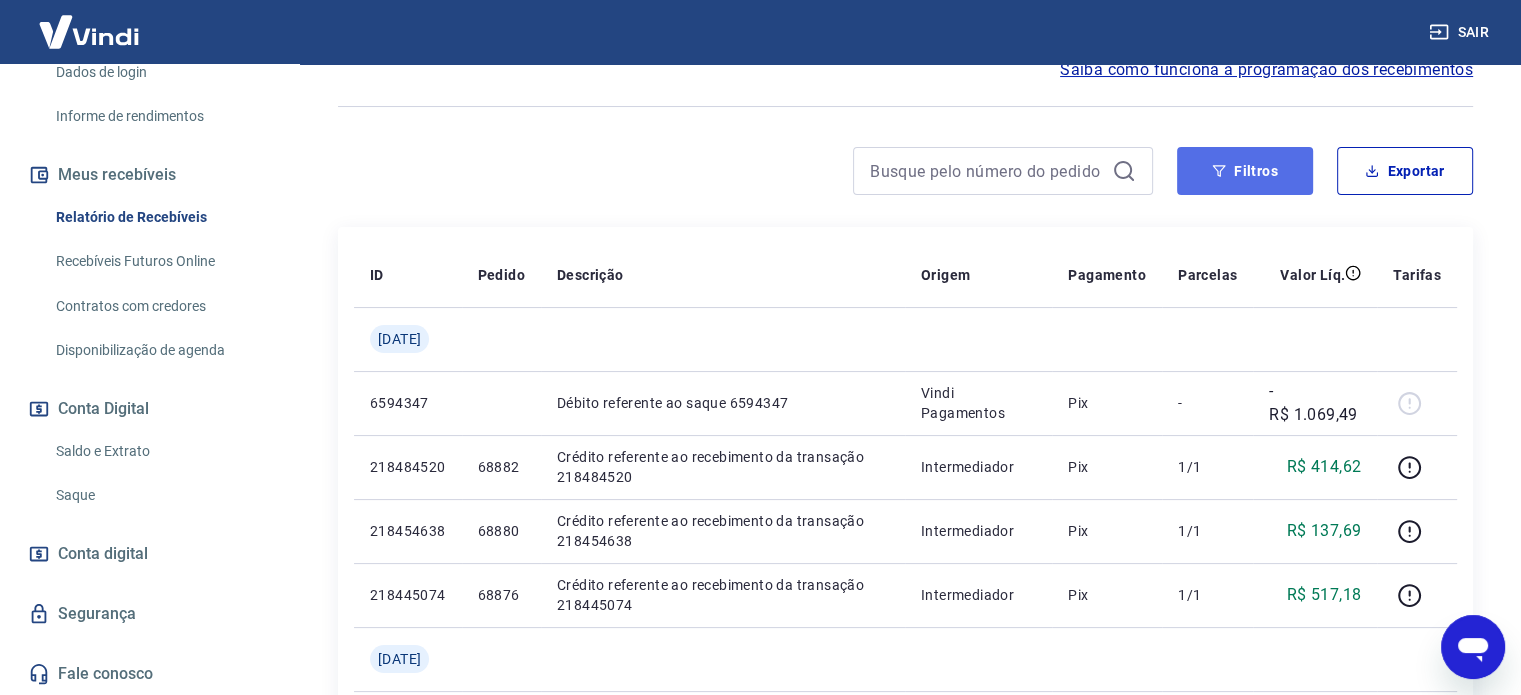 click on "Filtros" at bounding box center (1245, 171) 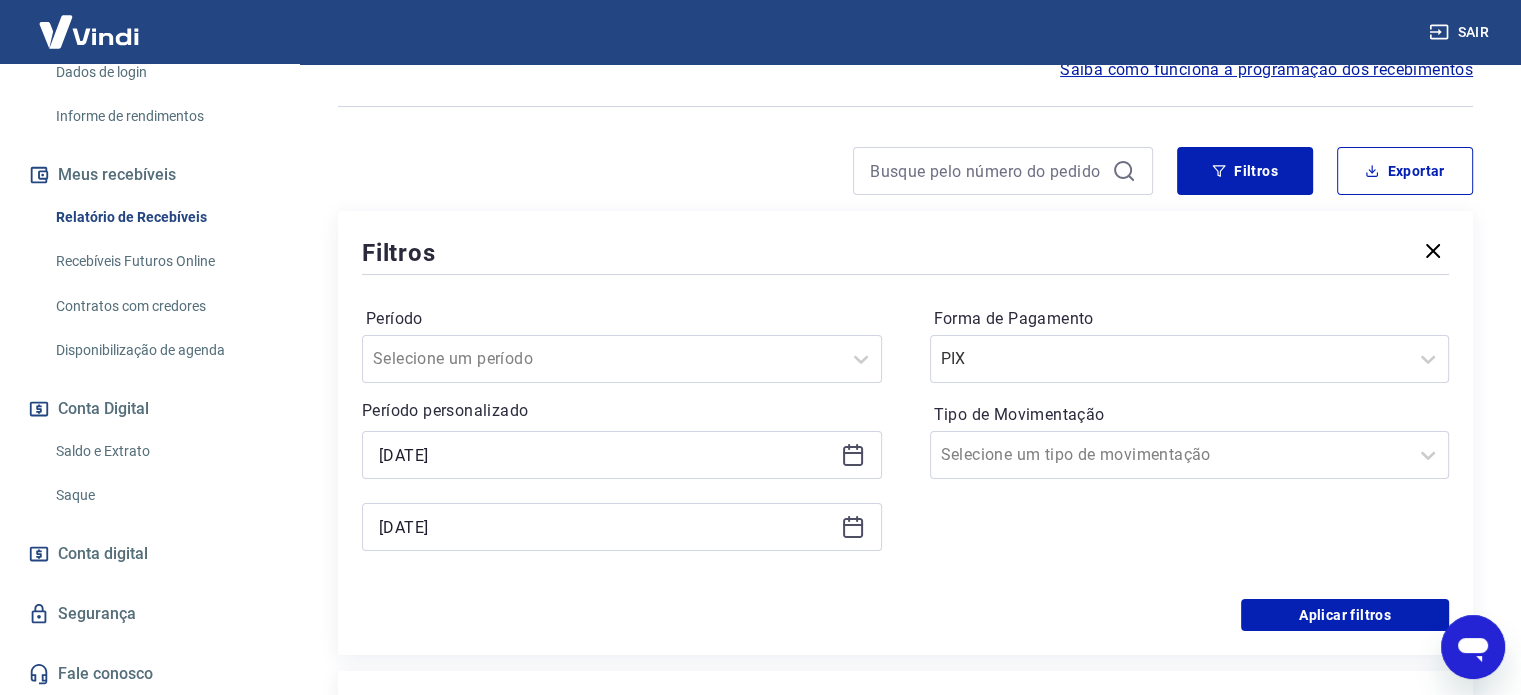 click 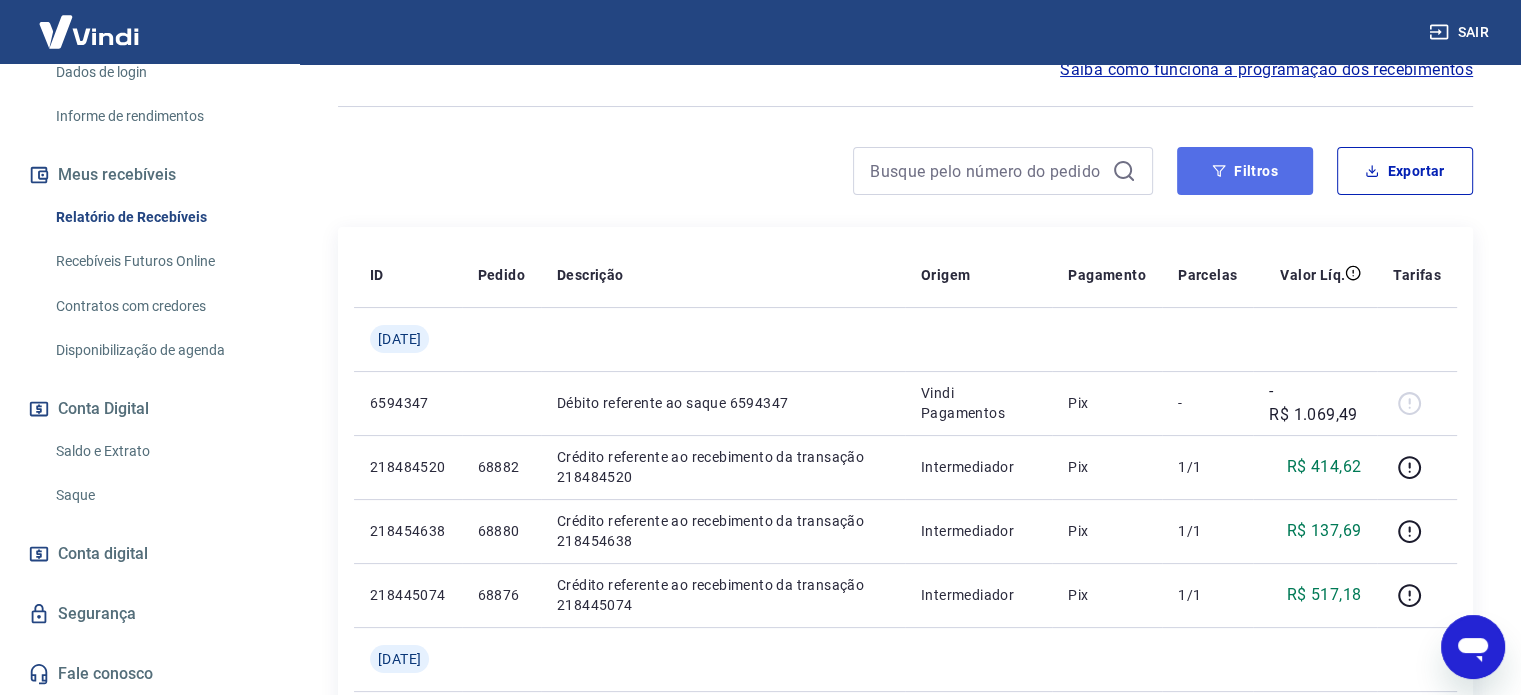 click on "Filtros" at bounding box center (1245, 171) 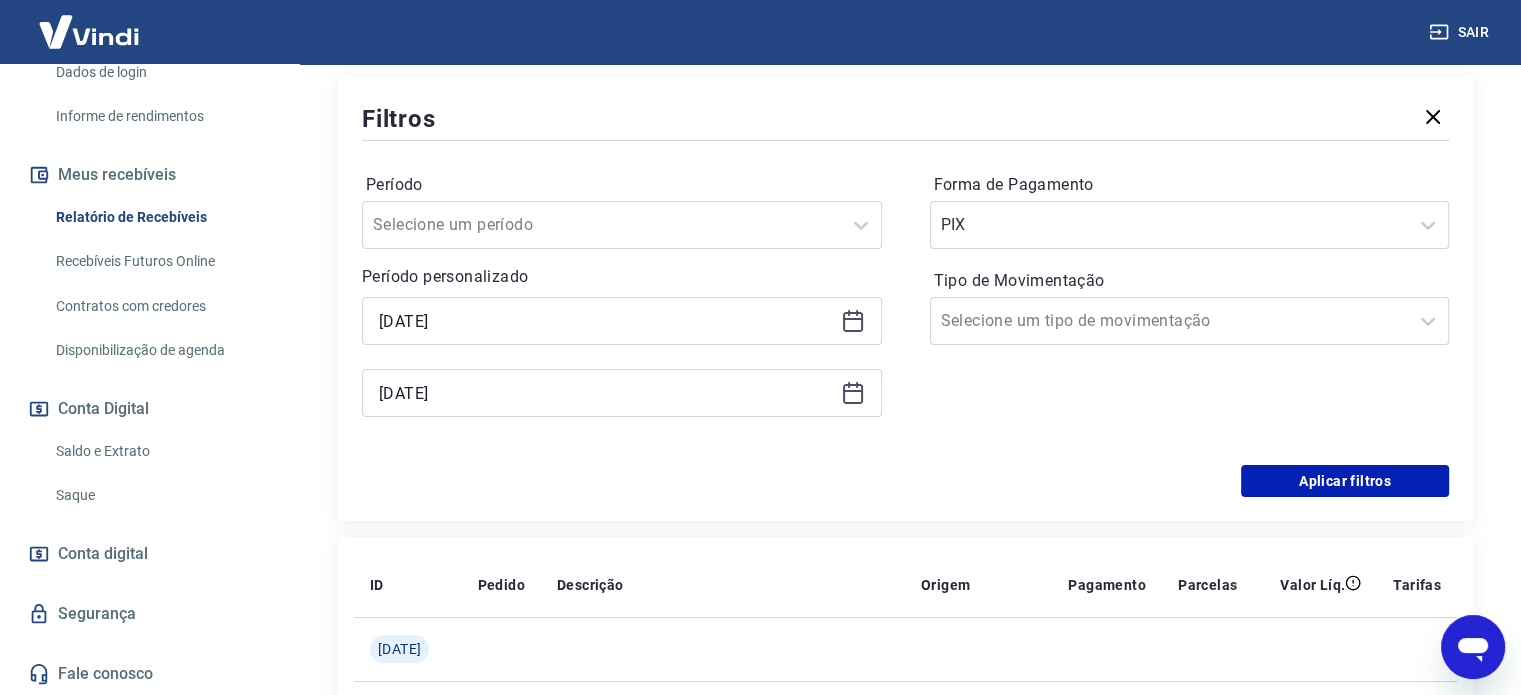 scroll, scrollTop: 300, scrollLeft: 0, axis: vertical 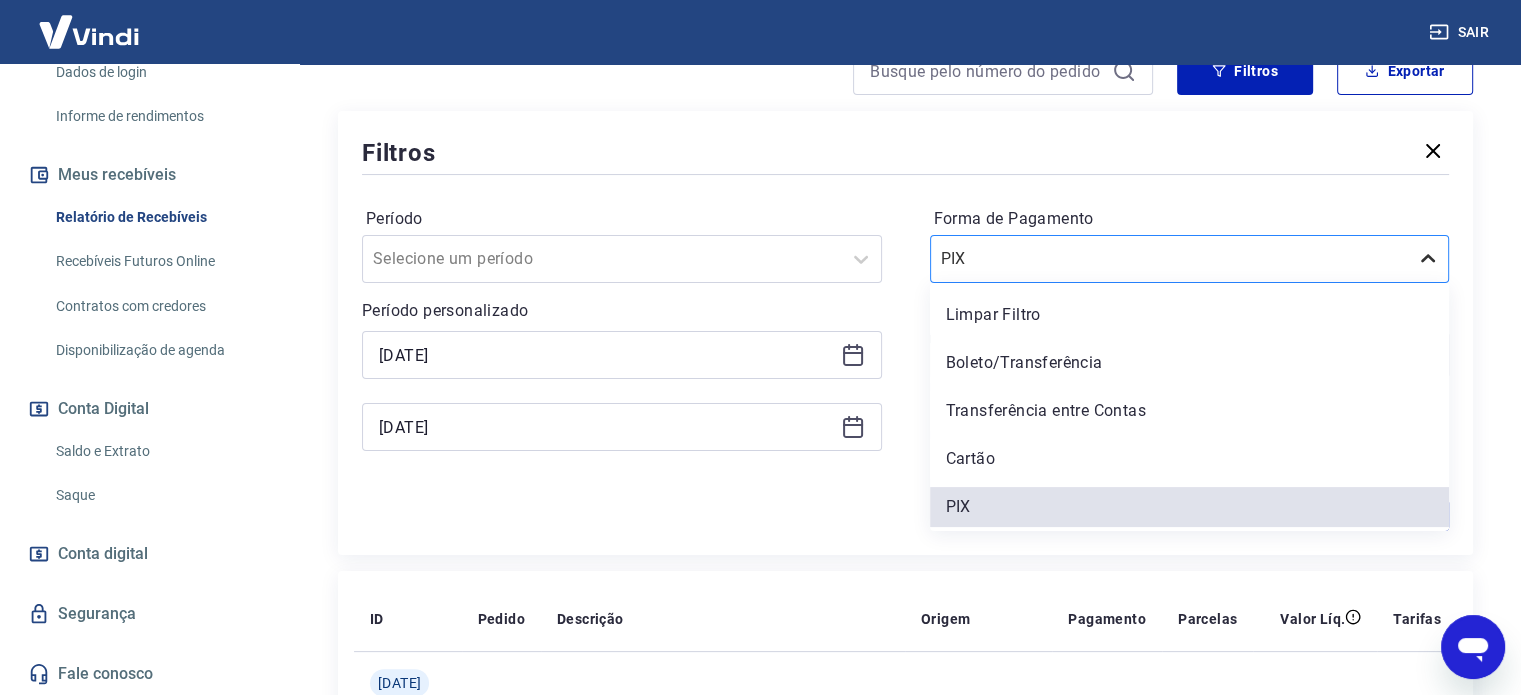click 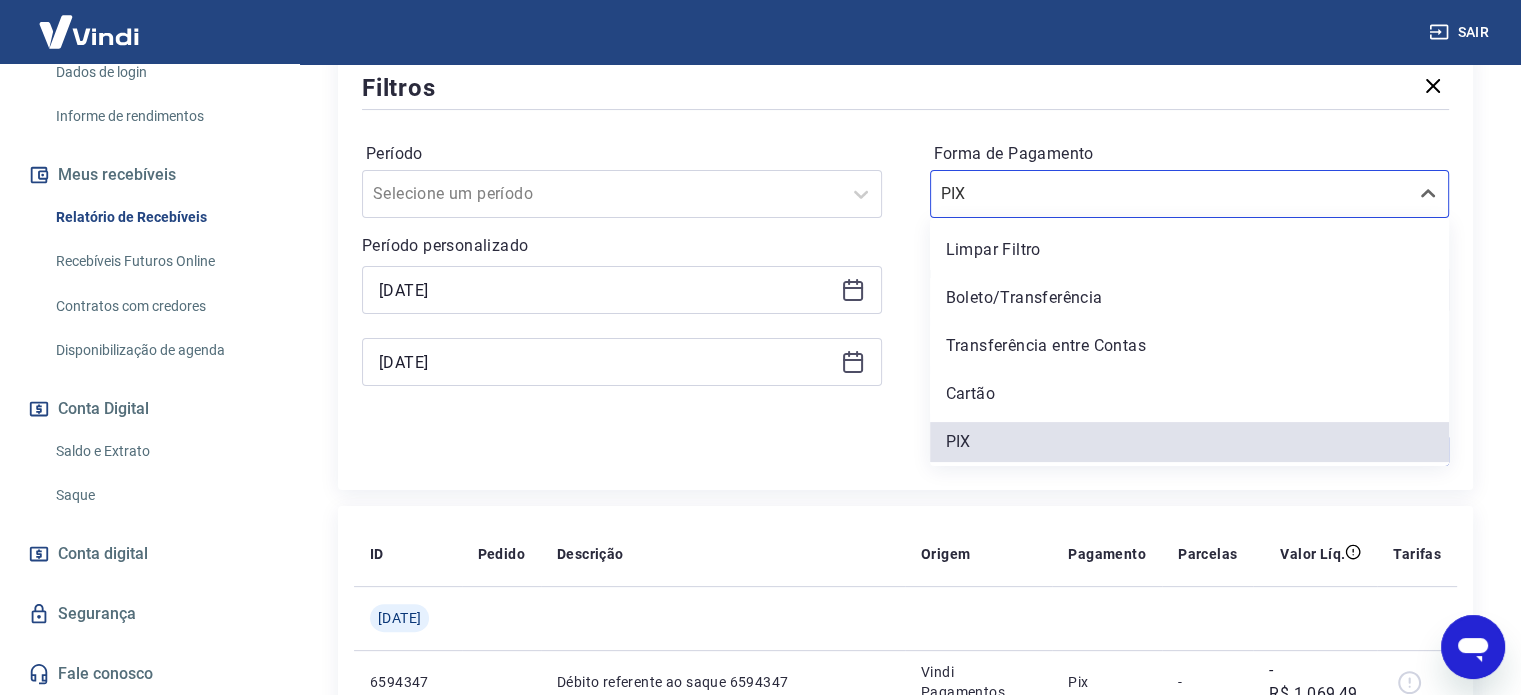 scroll, scrollTop: 400, scrollLeft: 0, axis: vertical 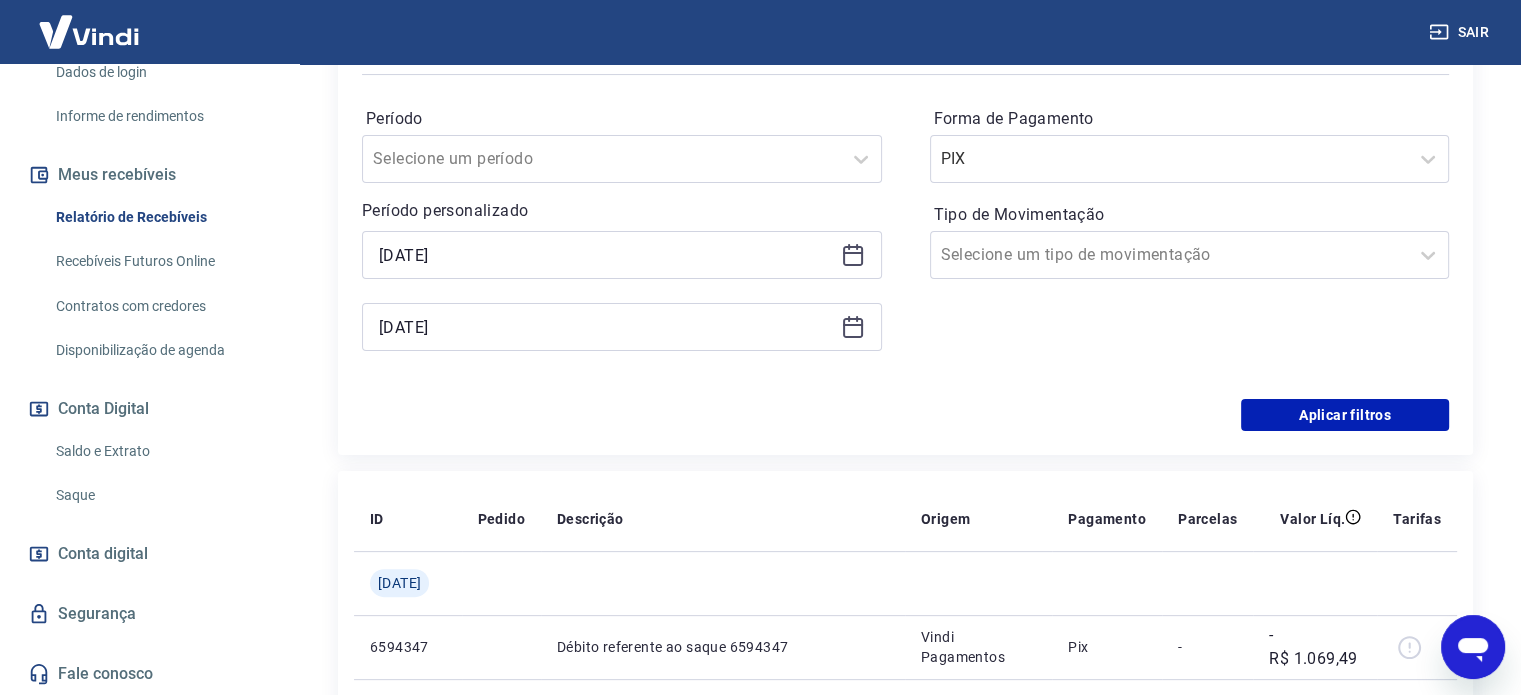 click on "Aplicar filtros" at bounding box center (905, 415) 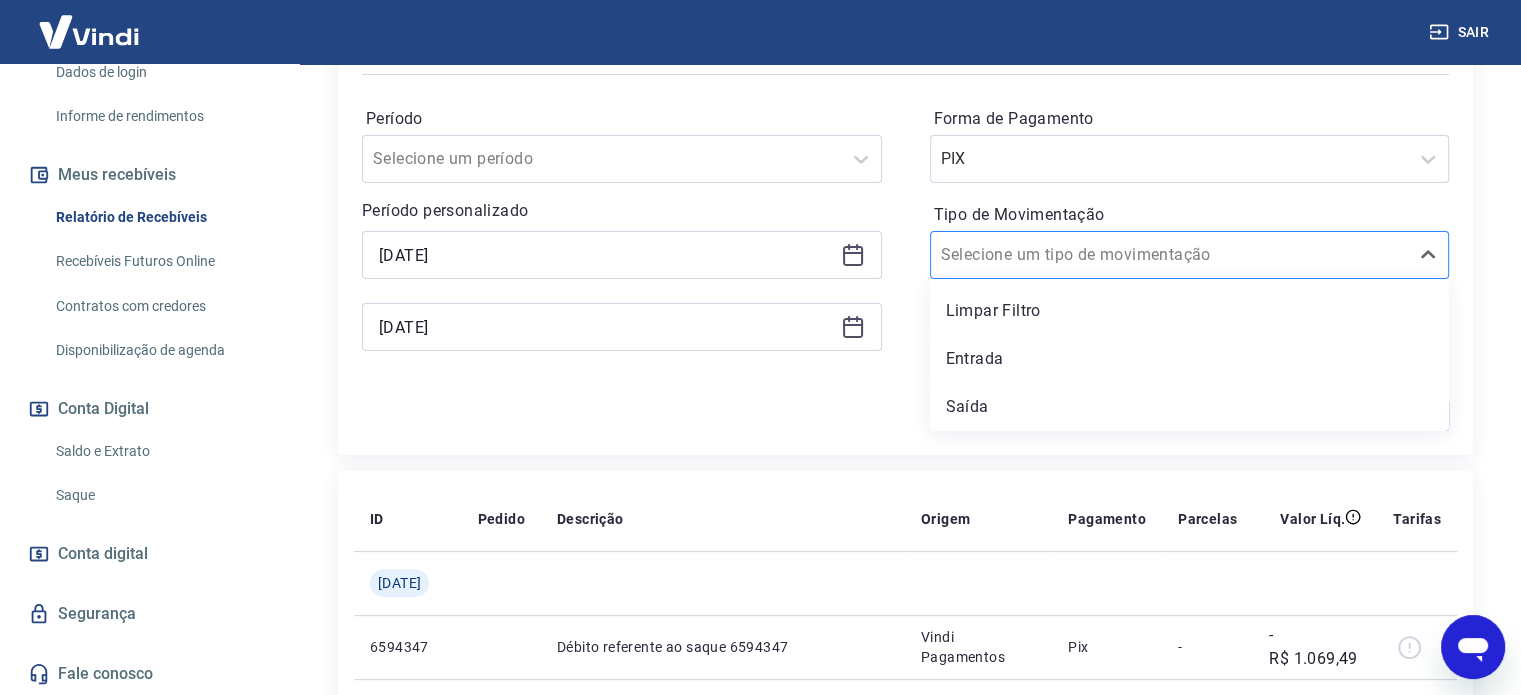 click at bounding box center [1170, 255] 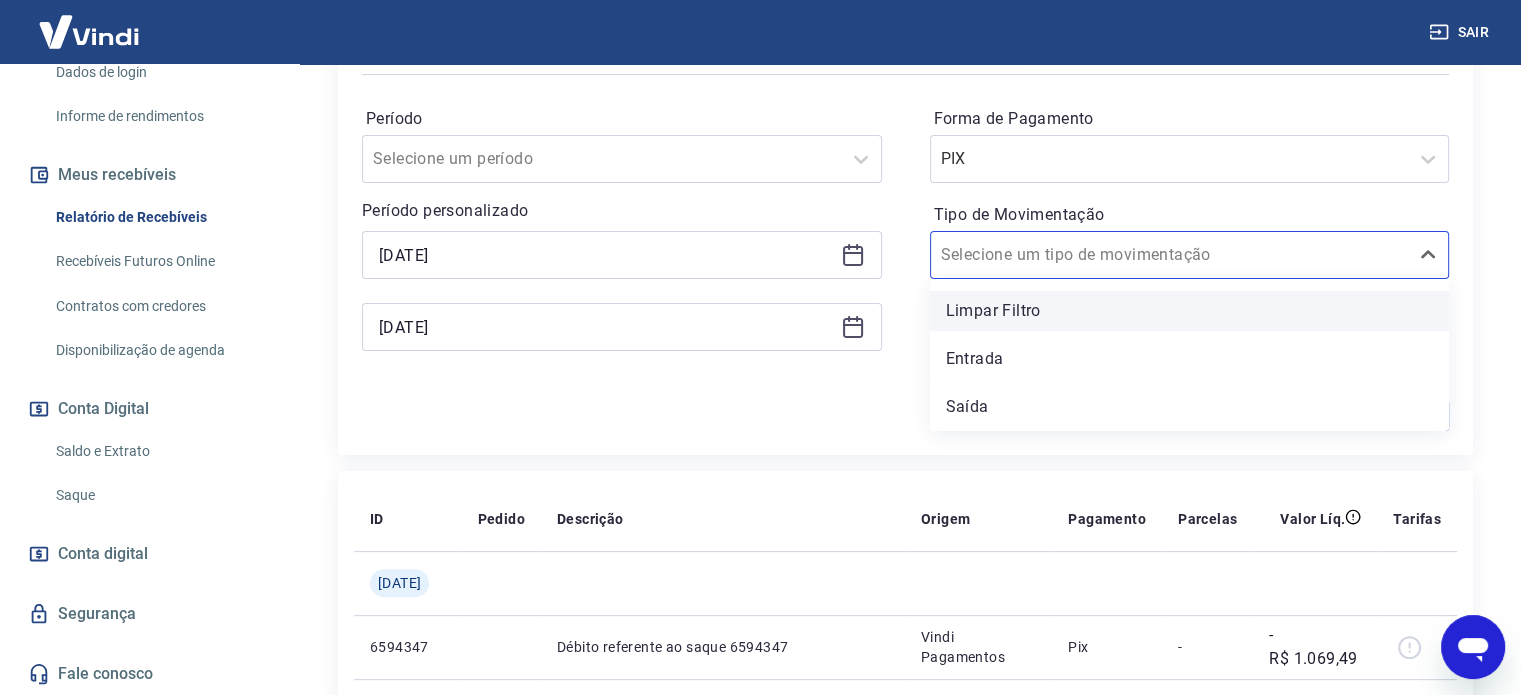 click on "Limpar Filtro" at bounding box center (1190, 311) 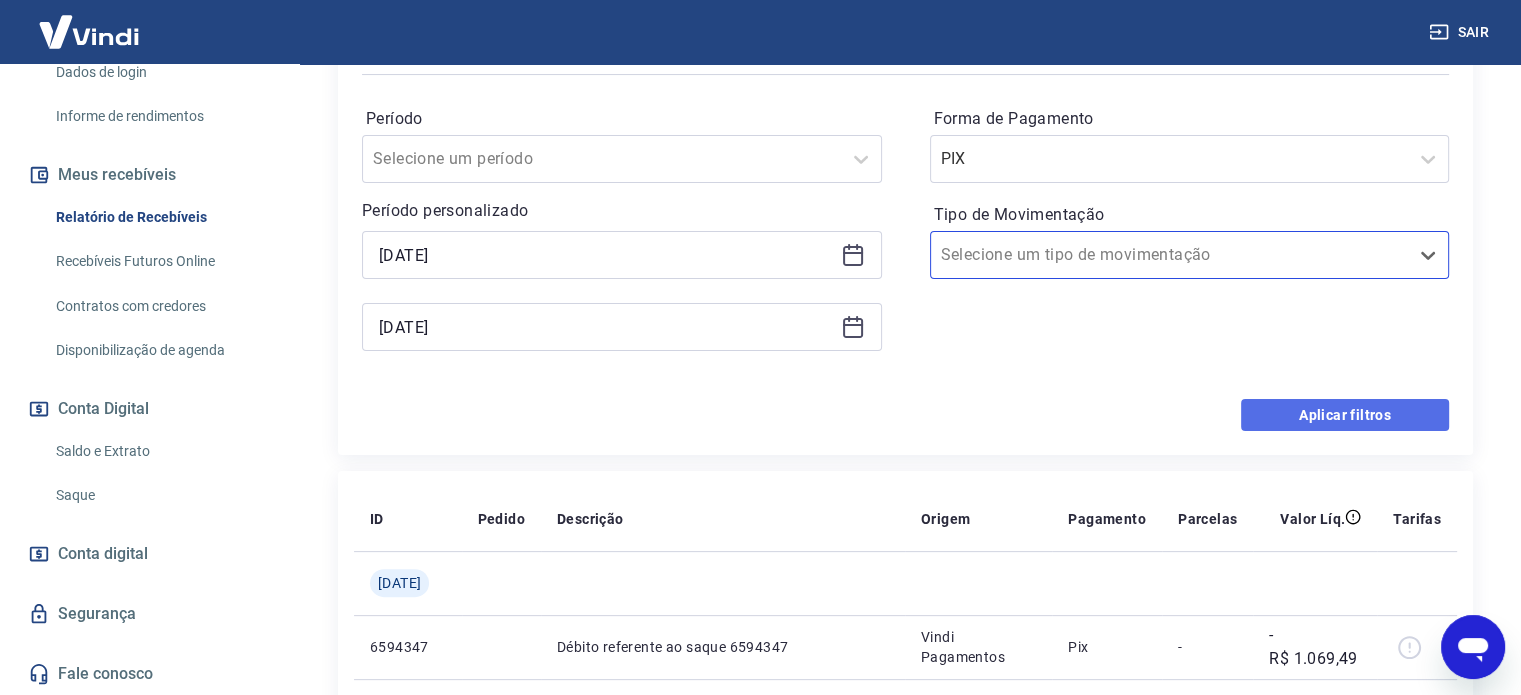 click on "Aplicar filtros" at bounding box center (1345, 415) 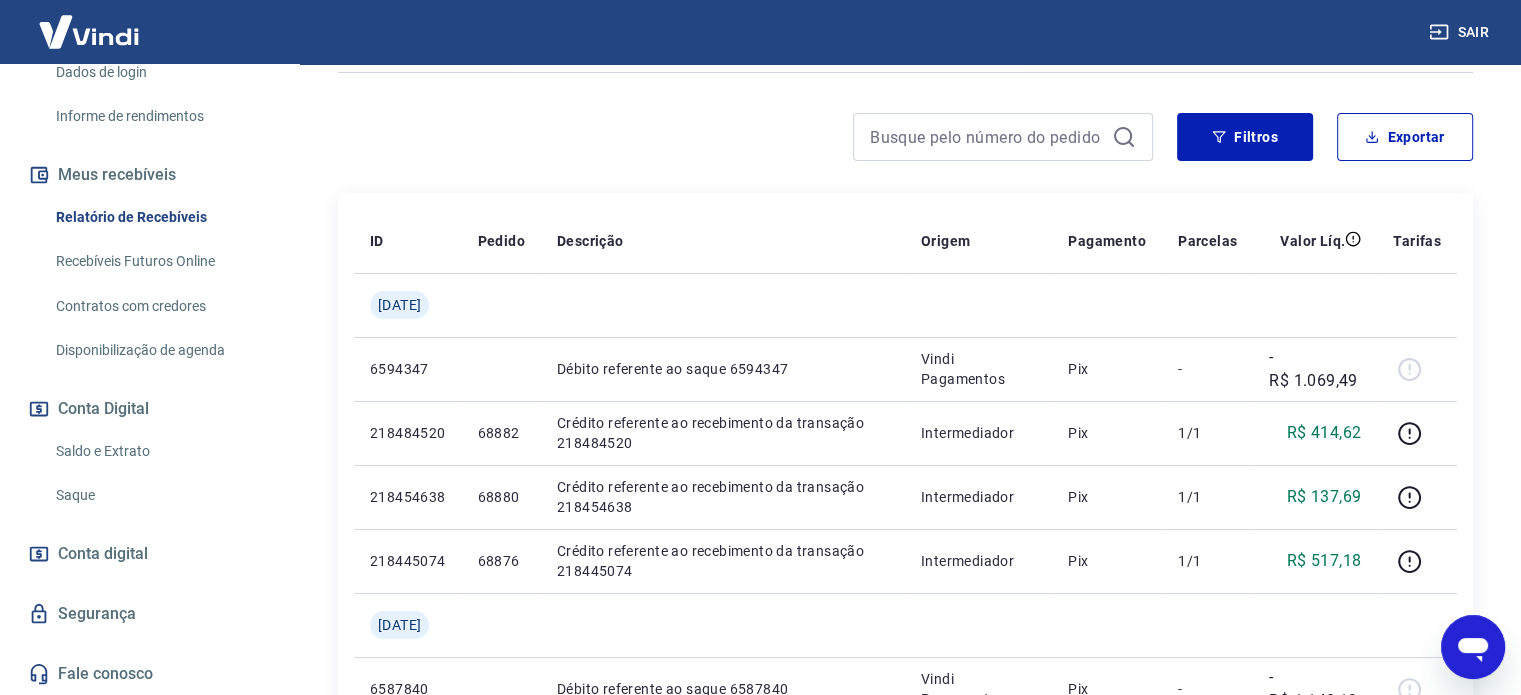 scroll, scrollTop: 200, scrollLeft: 0, axis: vertical 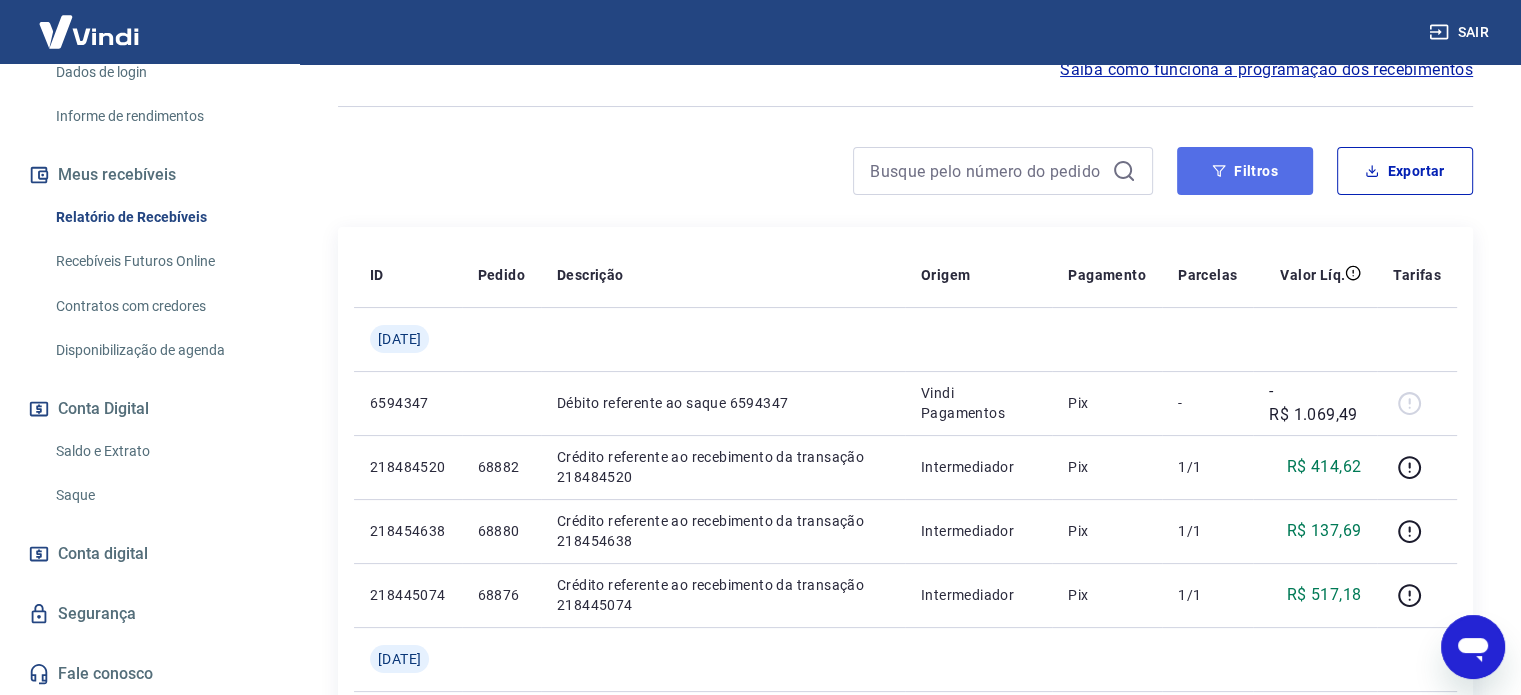 click on "Filtros" at bounding box center [1245, 171] 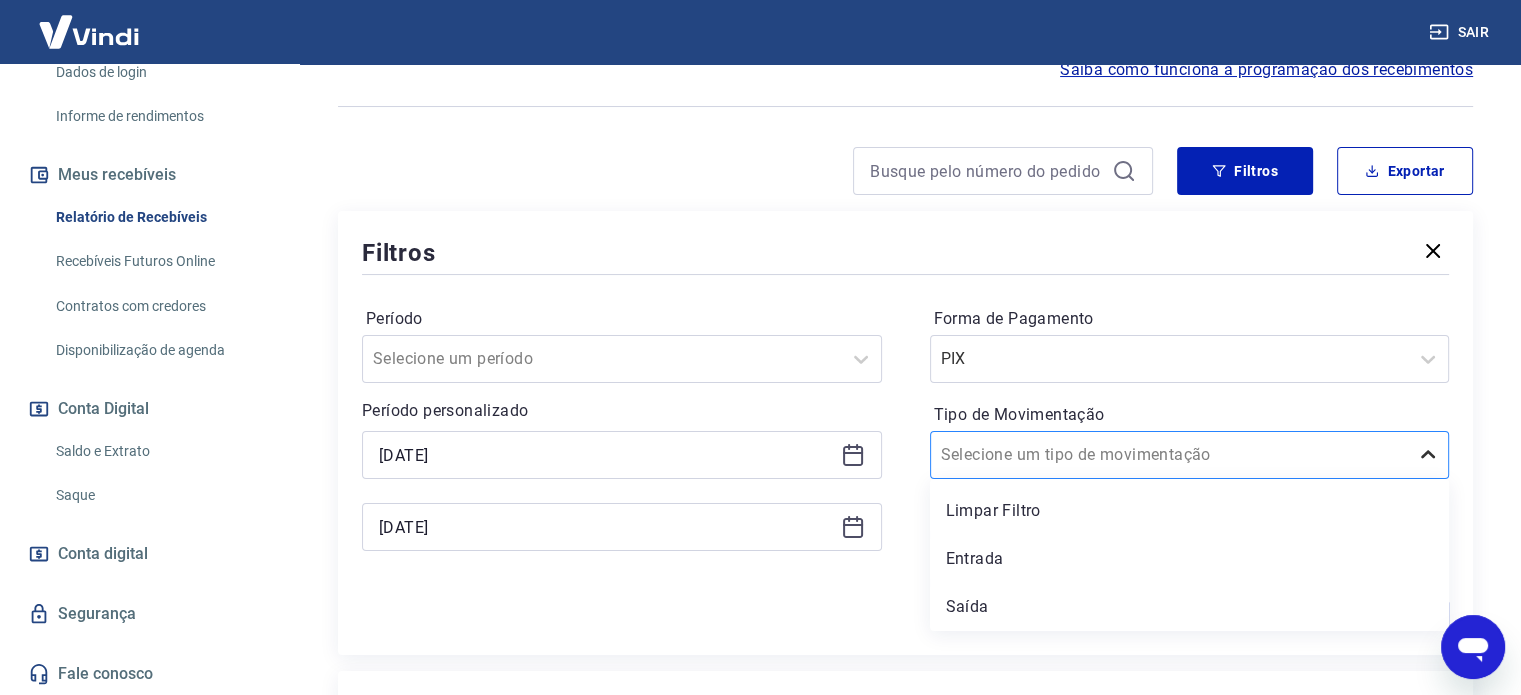 click at bounding box center [1428, 455] 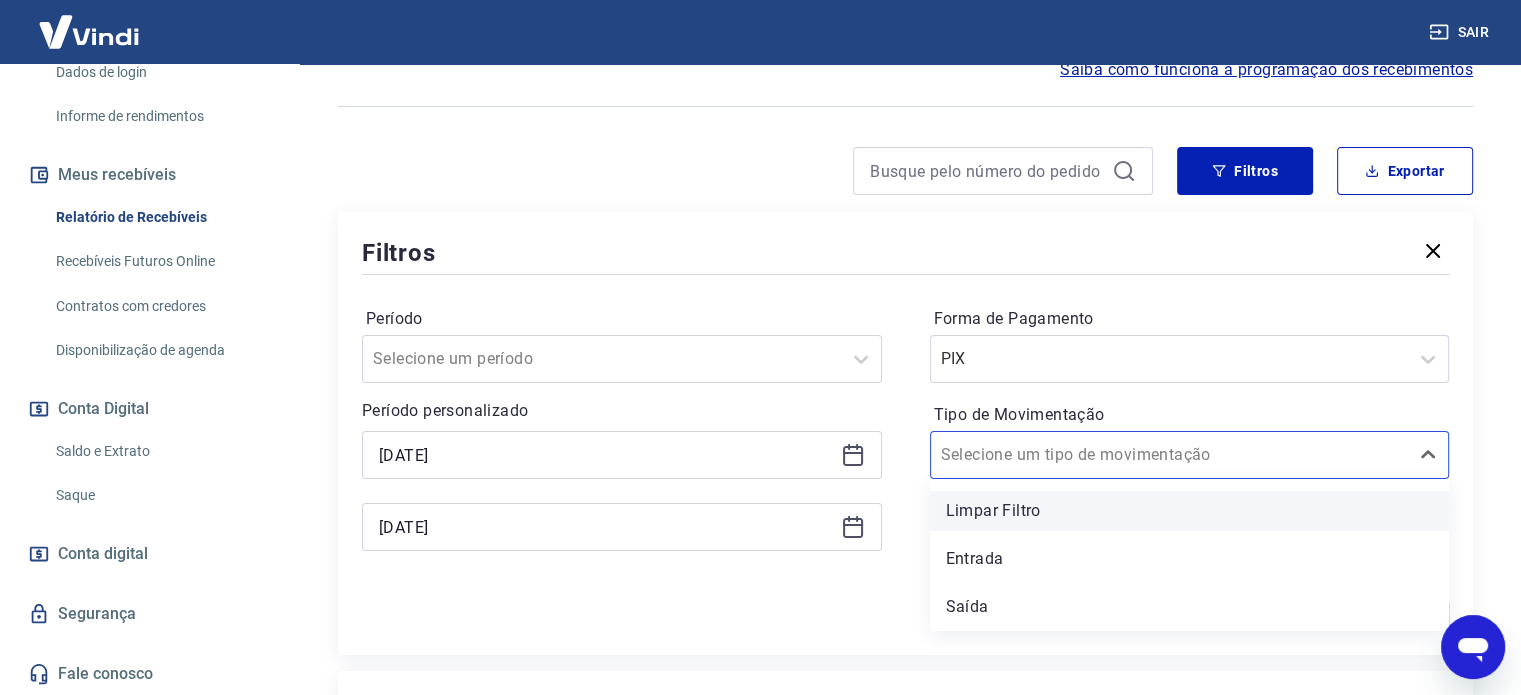 click on "Limpar Filtro" at bounding box center [1190, 511] 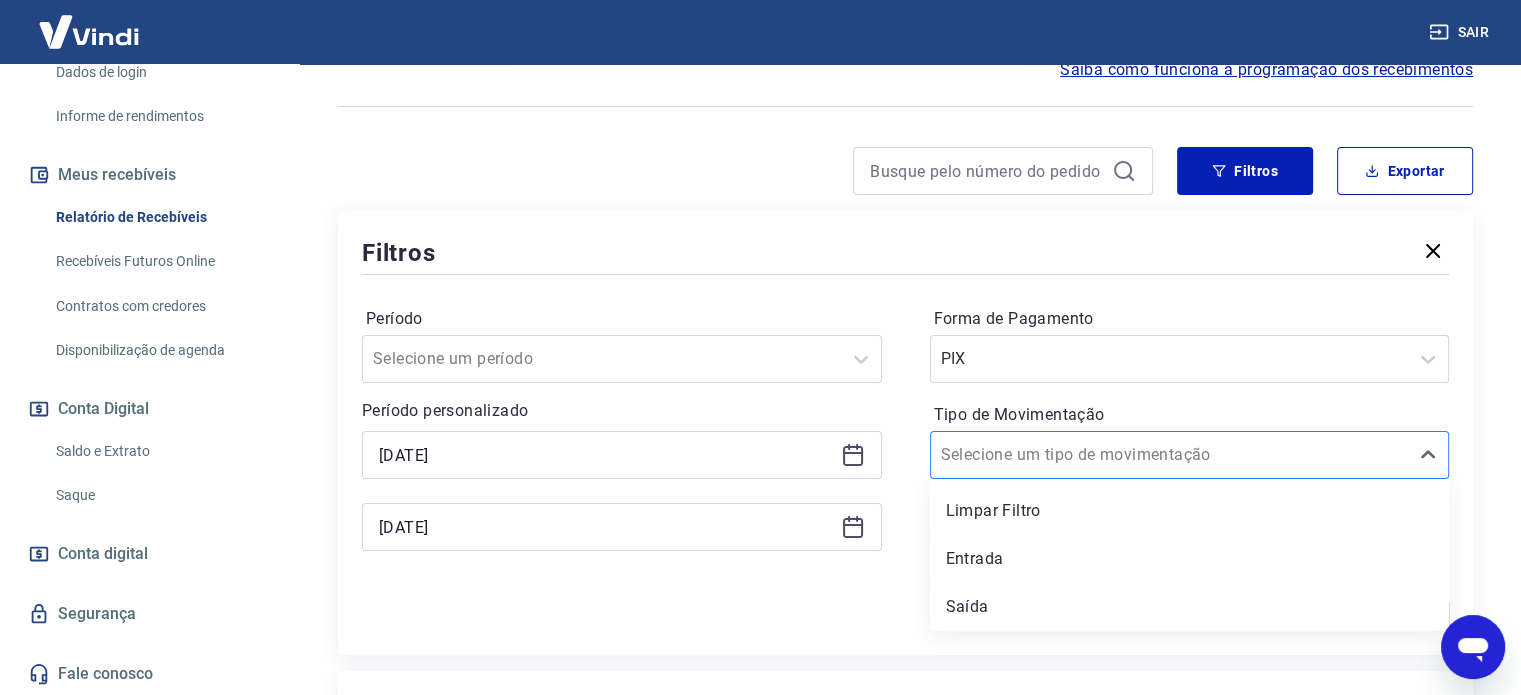 click on "Tipo de Movimentação" at bounding box center (1042, 455) 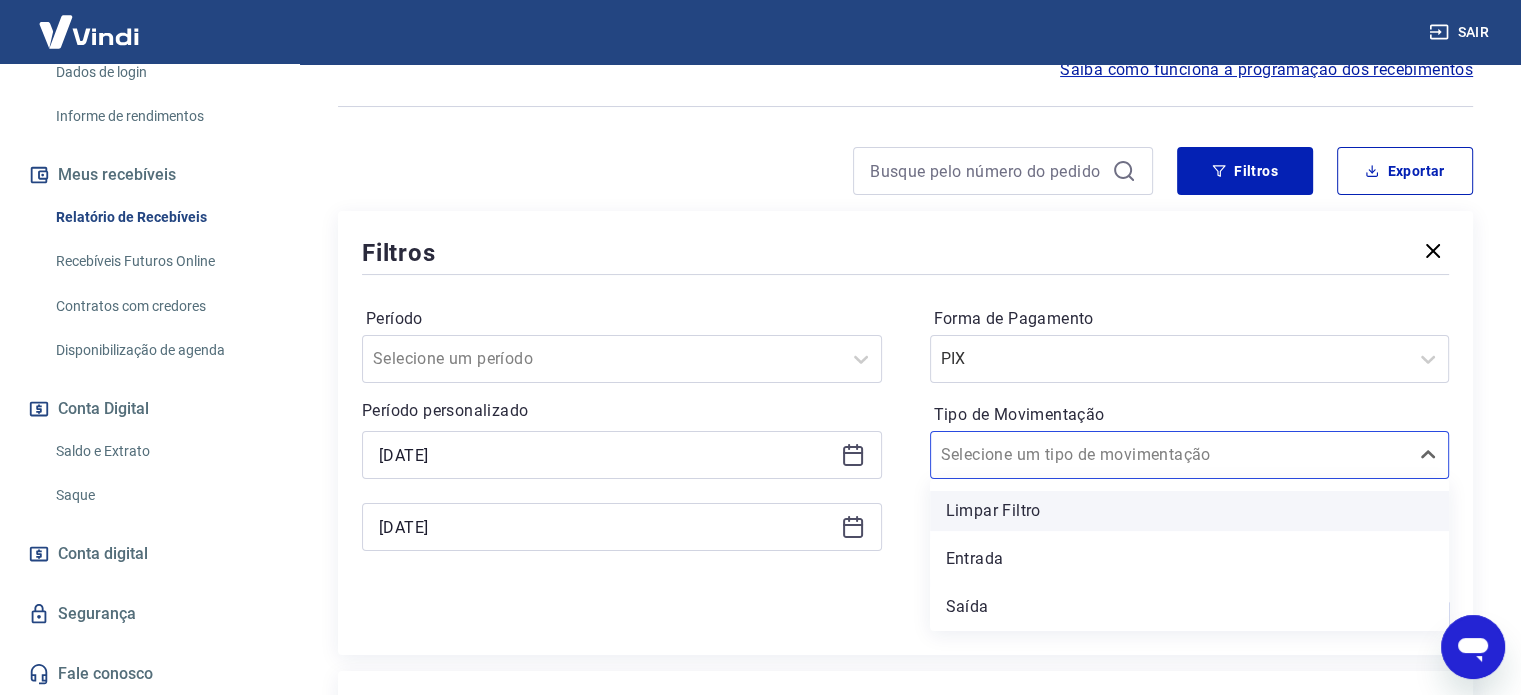 click on "Limpar Filtro" at bounding box center [1190, 511] 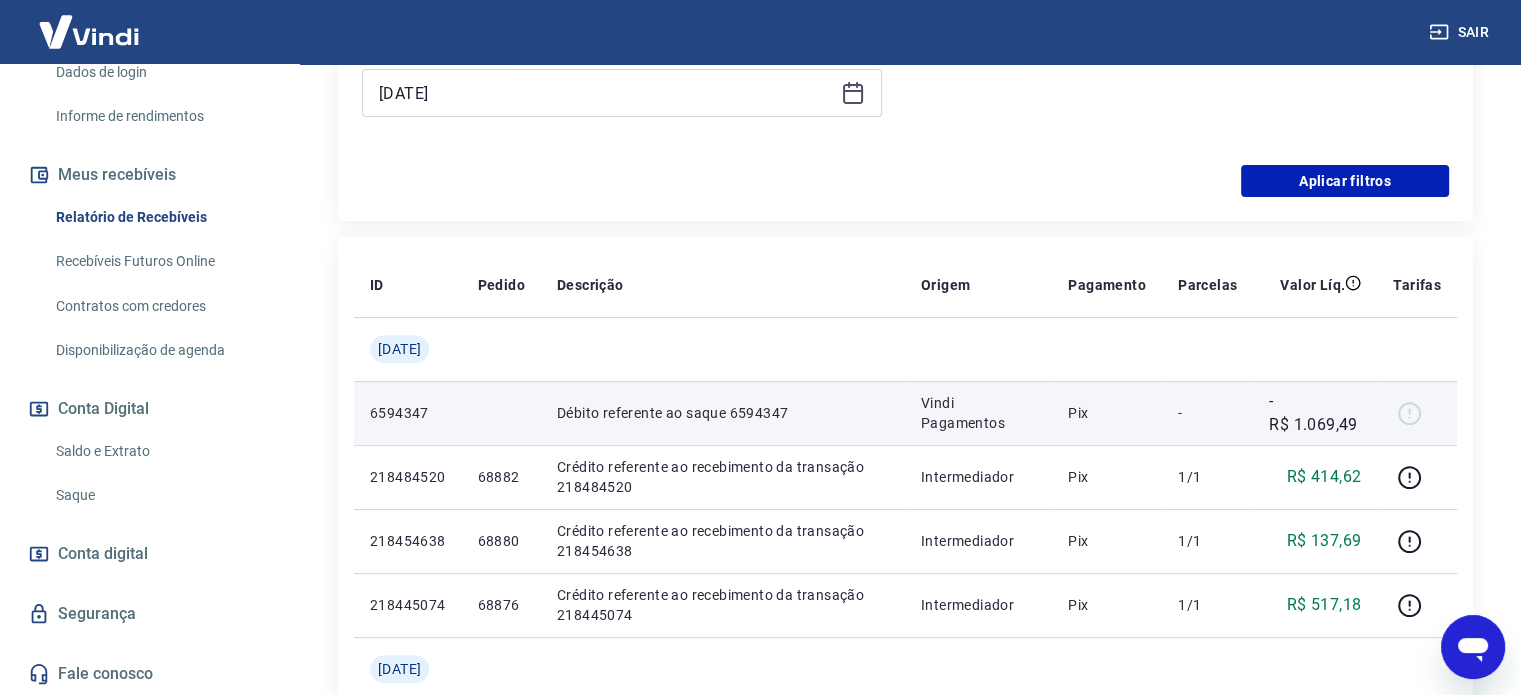 scroll, scrollTop: 500, scrollLeft: 0, axis: vertical 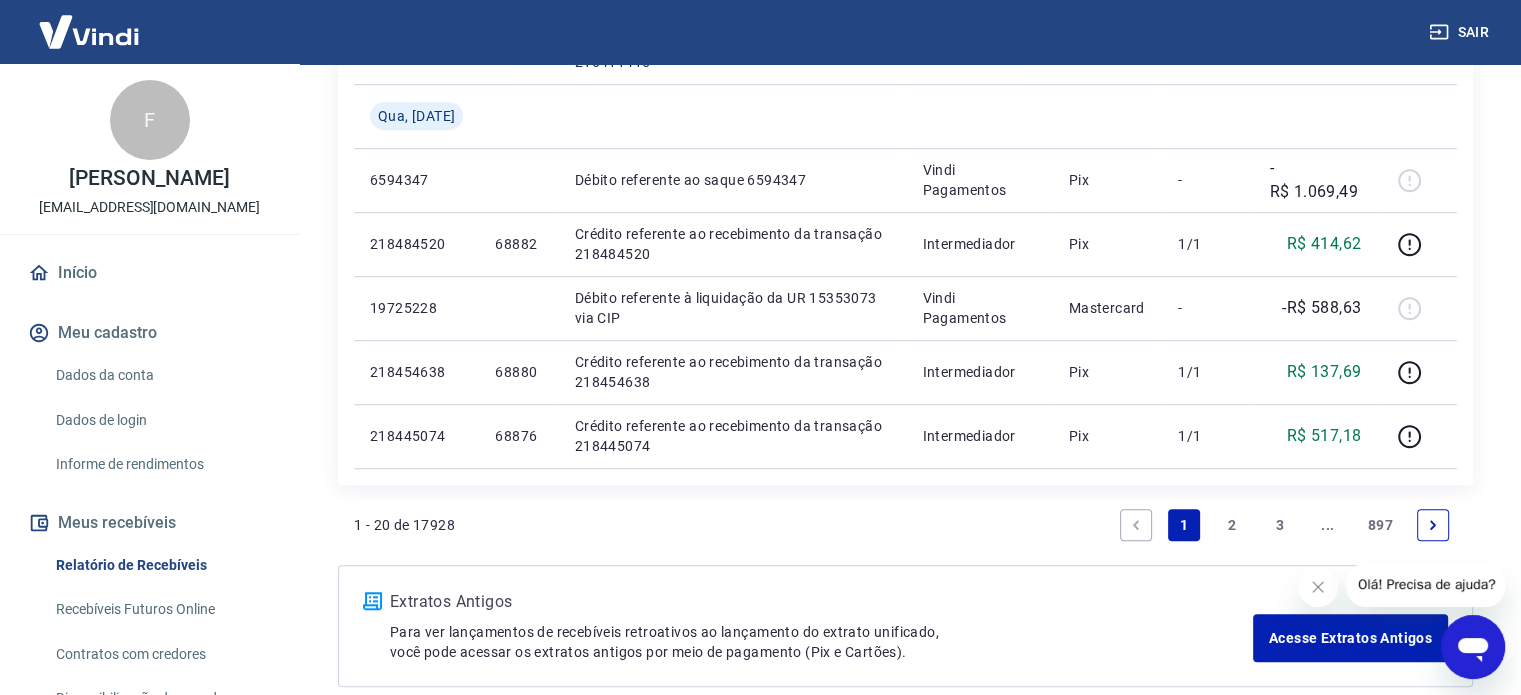 click on "2" at bounding box center (1232, 525) 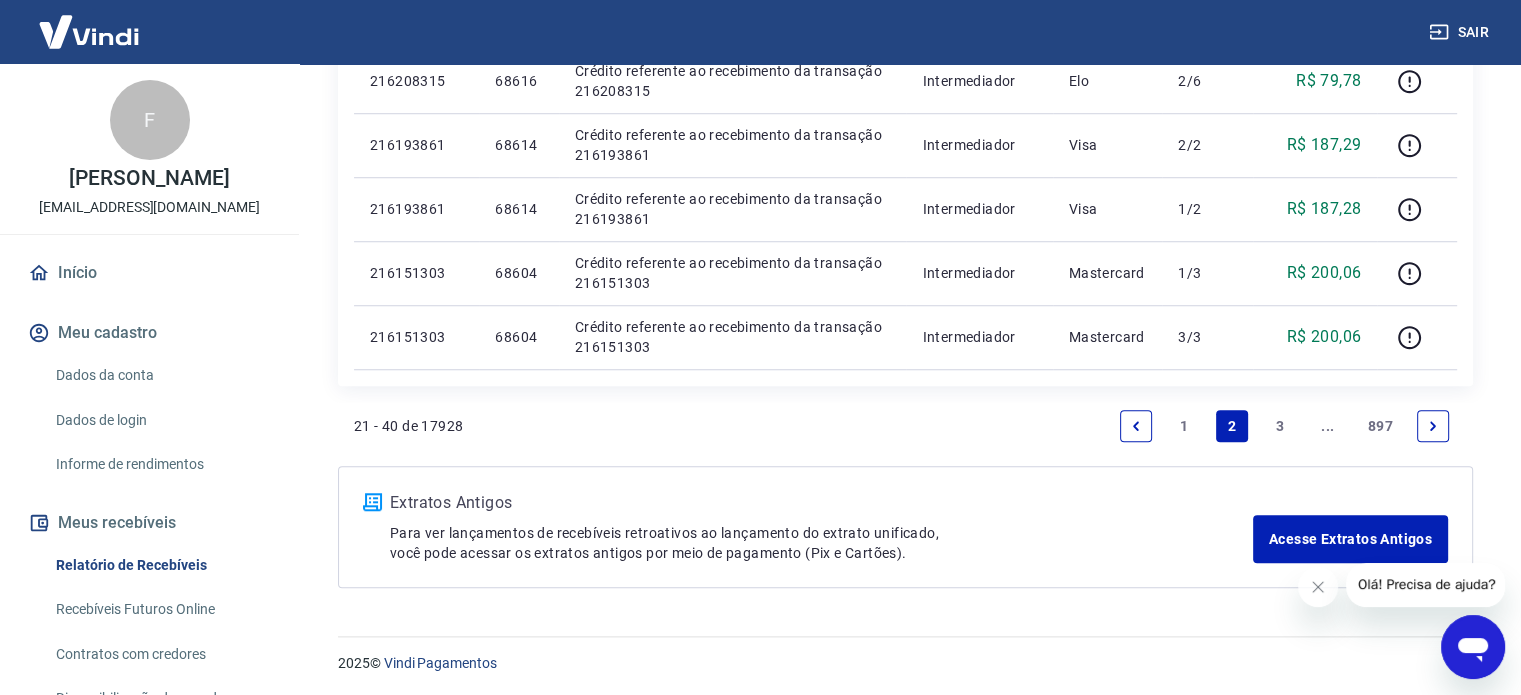 scroll, scrollTop: 1547, scrollLeft: 0, axis: vertical 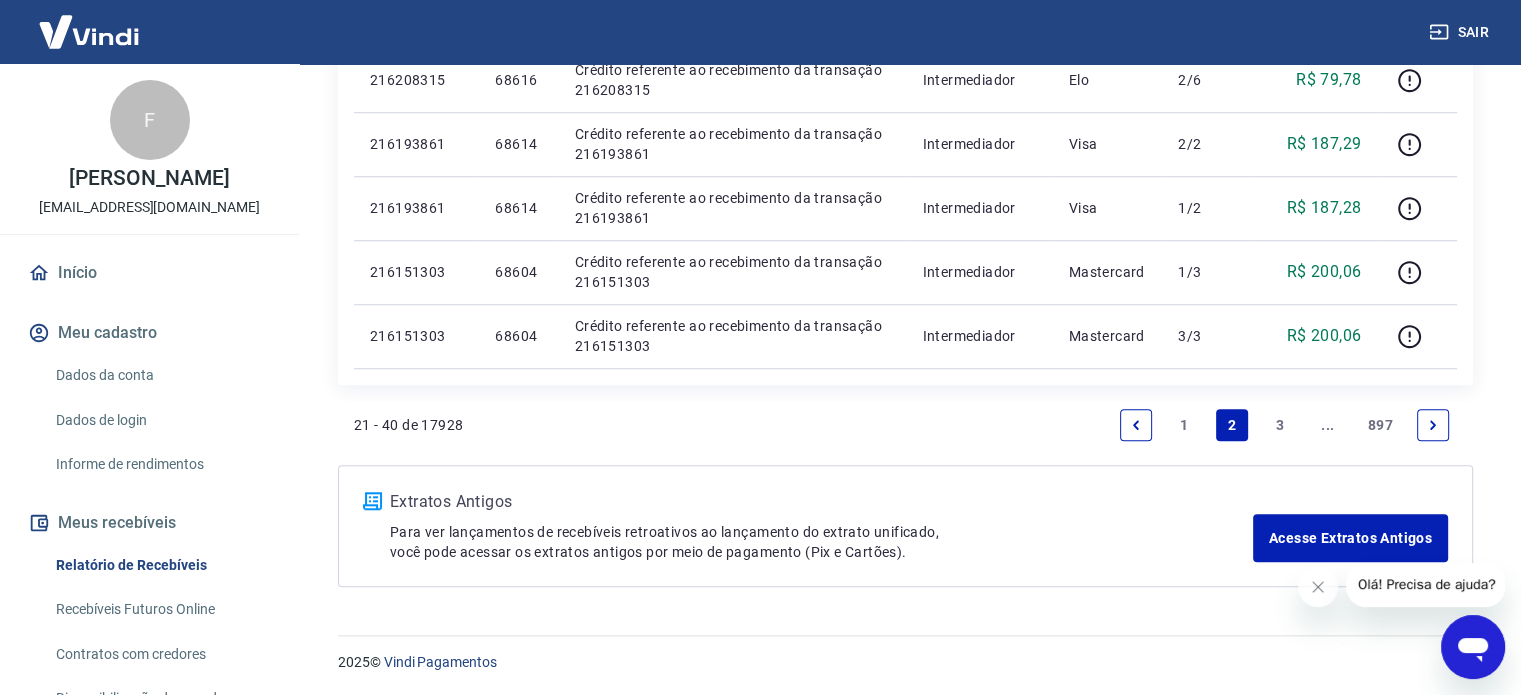 click on "1" at bounding box center [1184, 425] 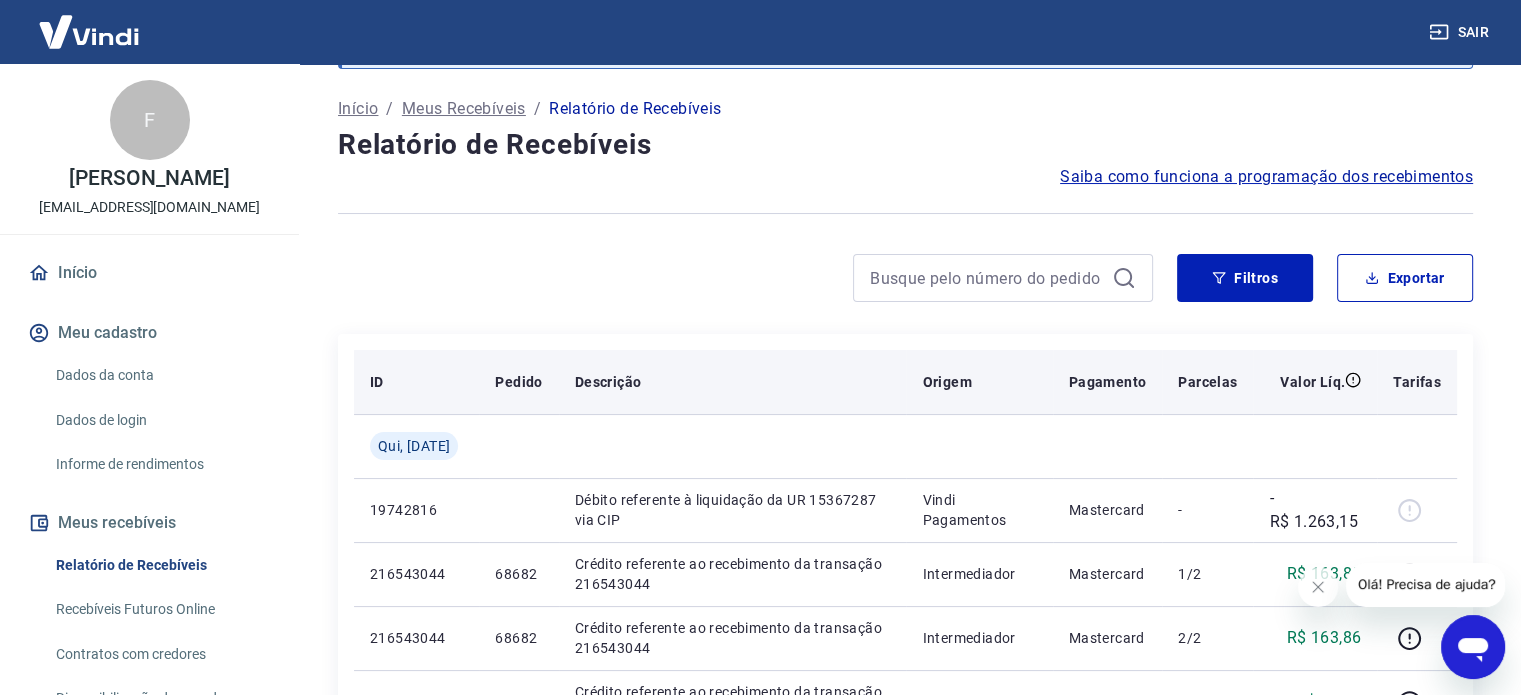 scroll, scrollTop: 0, scrollLeft: 0, axis: both 